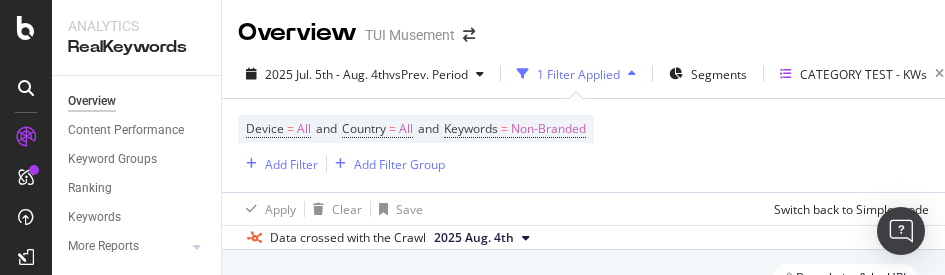 scroll, scrollTop: 0, scrollLeft: 0, axis: both 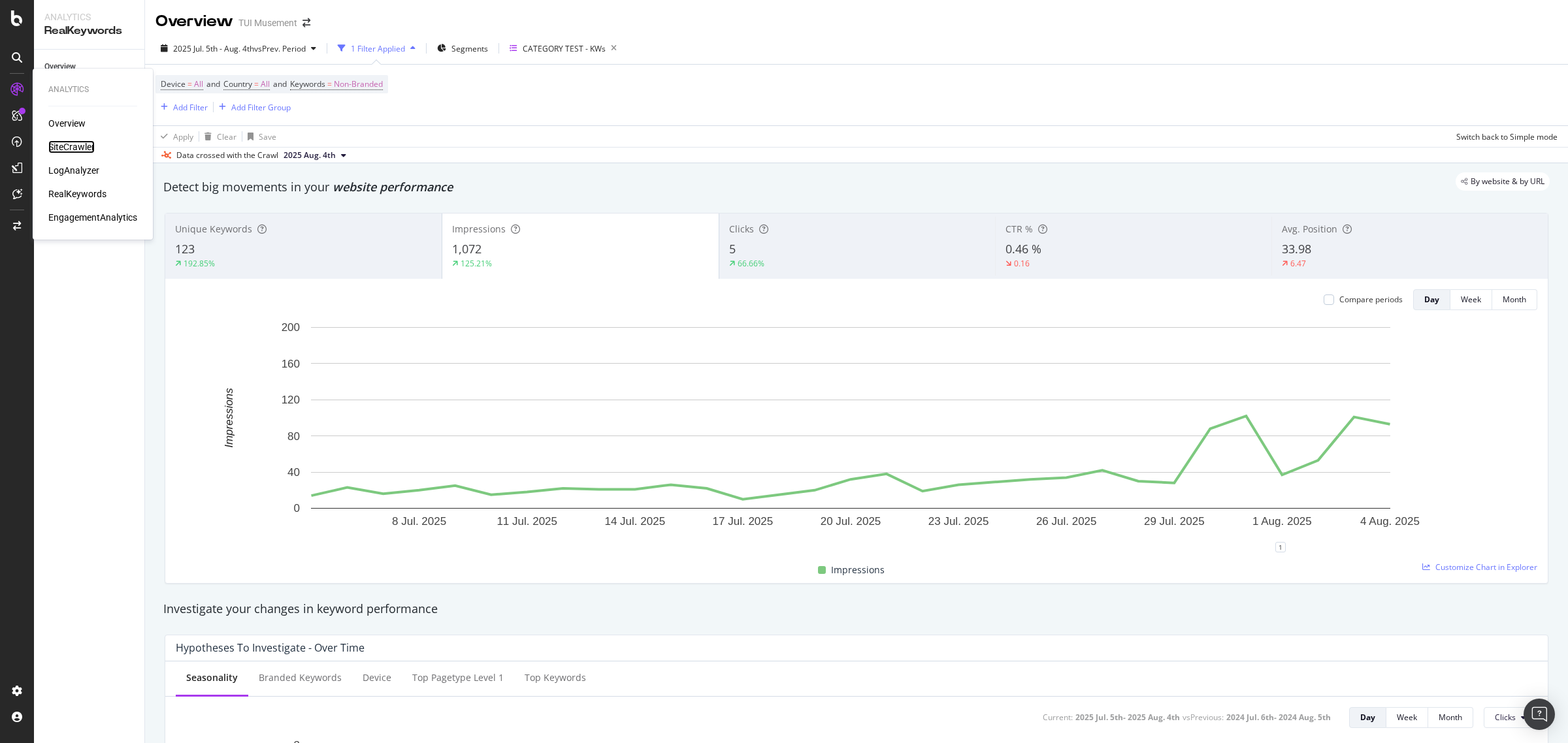 click on "SiteCrawler" at bounding box center (71, 147) 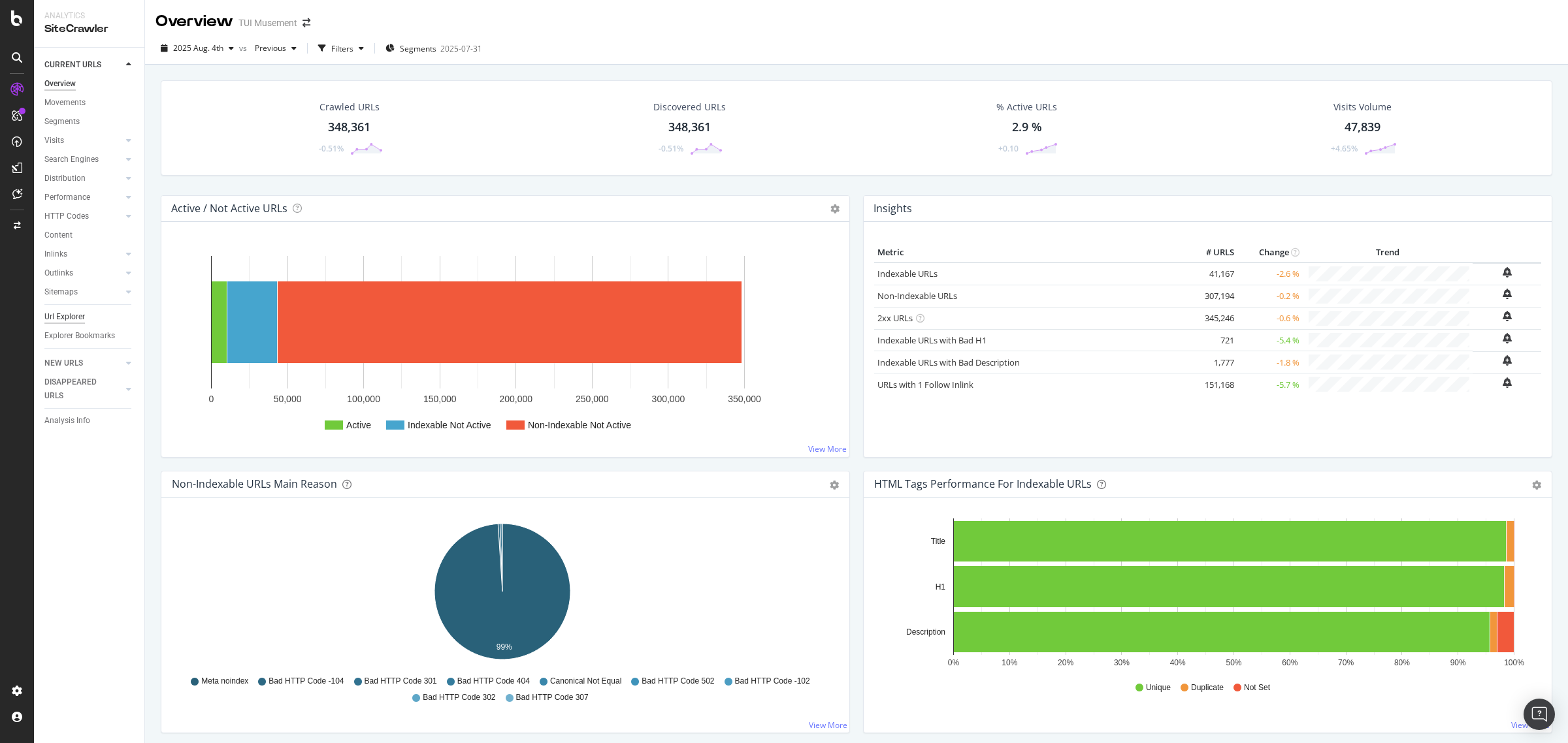 click on "Url Explorer" at bounding box center (65, 317) 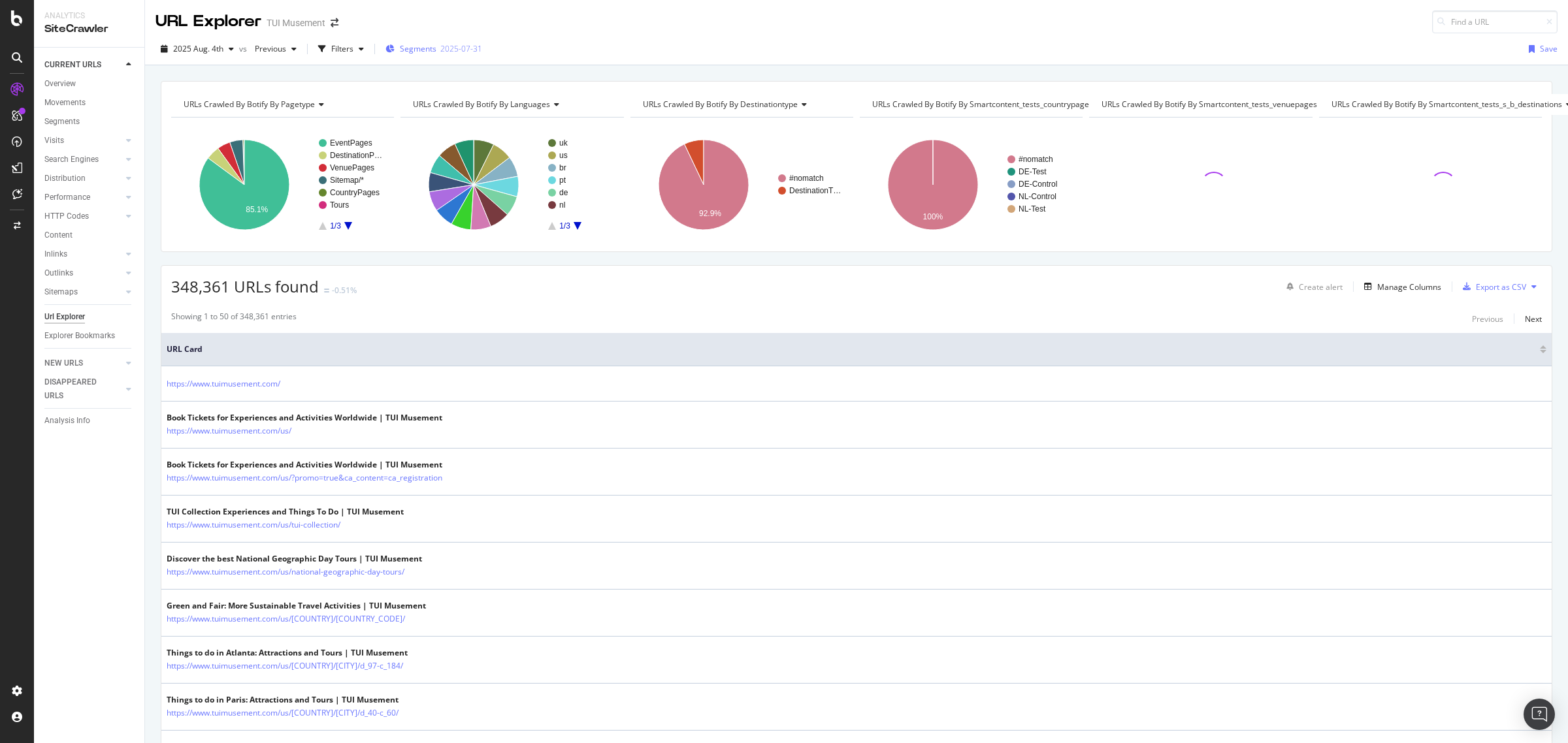 click on "Segments 2025-07-31" at bounding box center [434, 48] 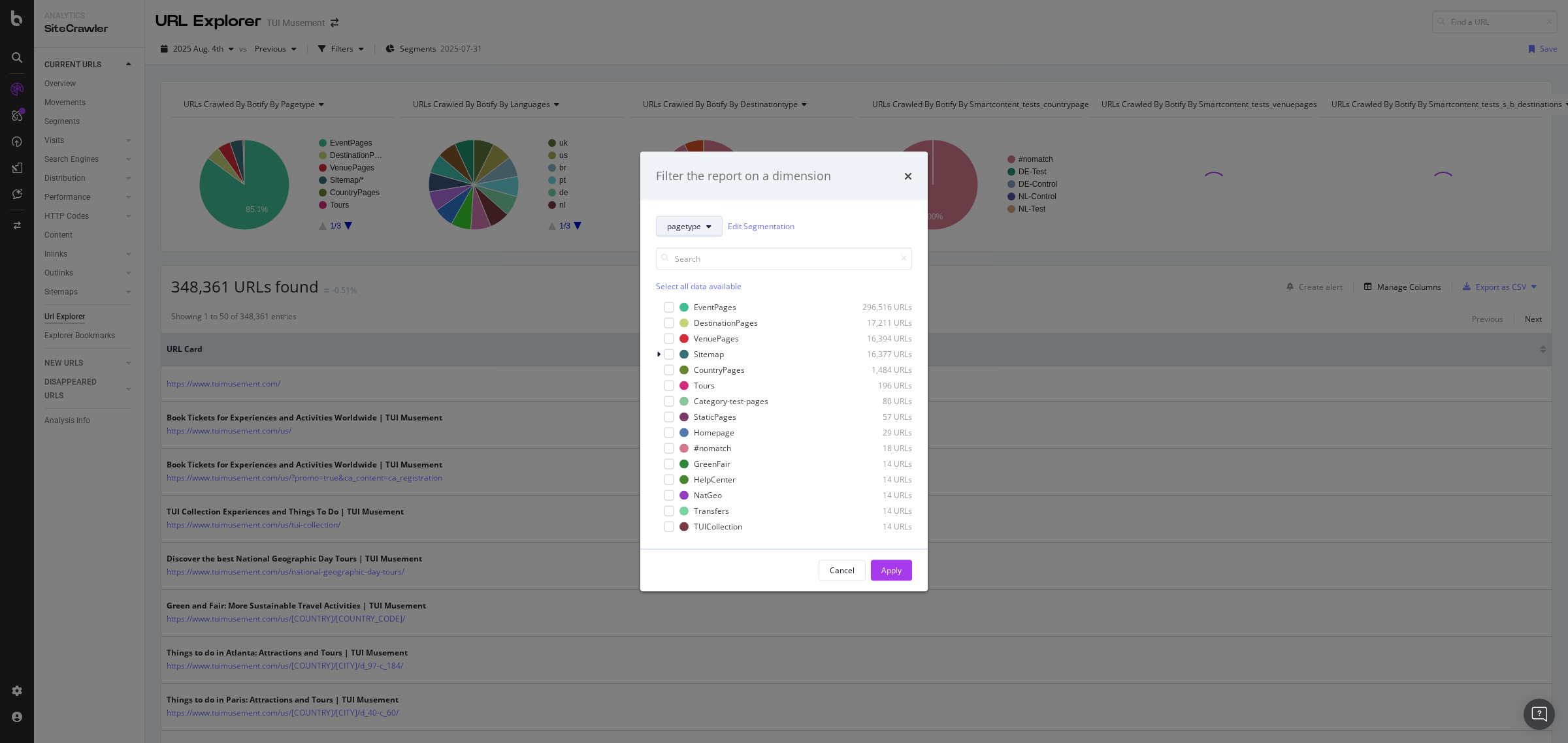 click on "pagetype" at bounding box center [689, 226] 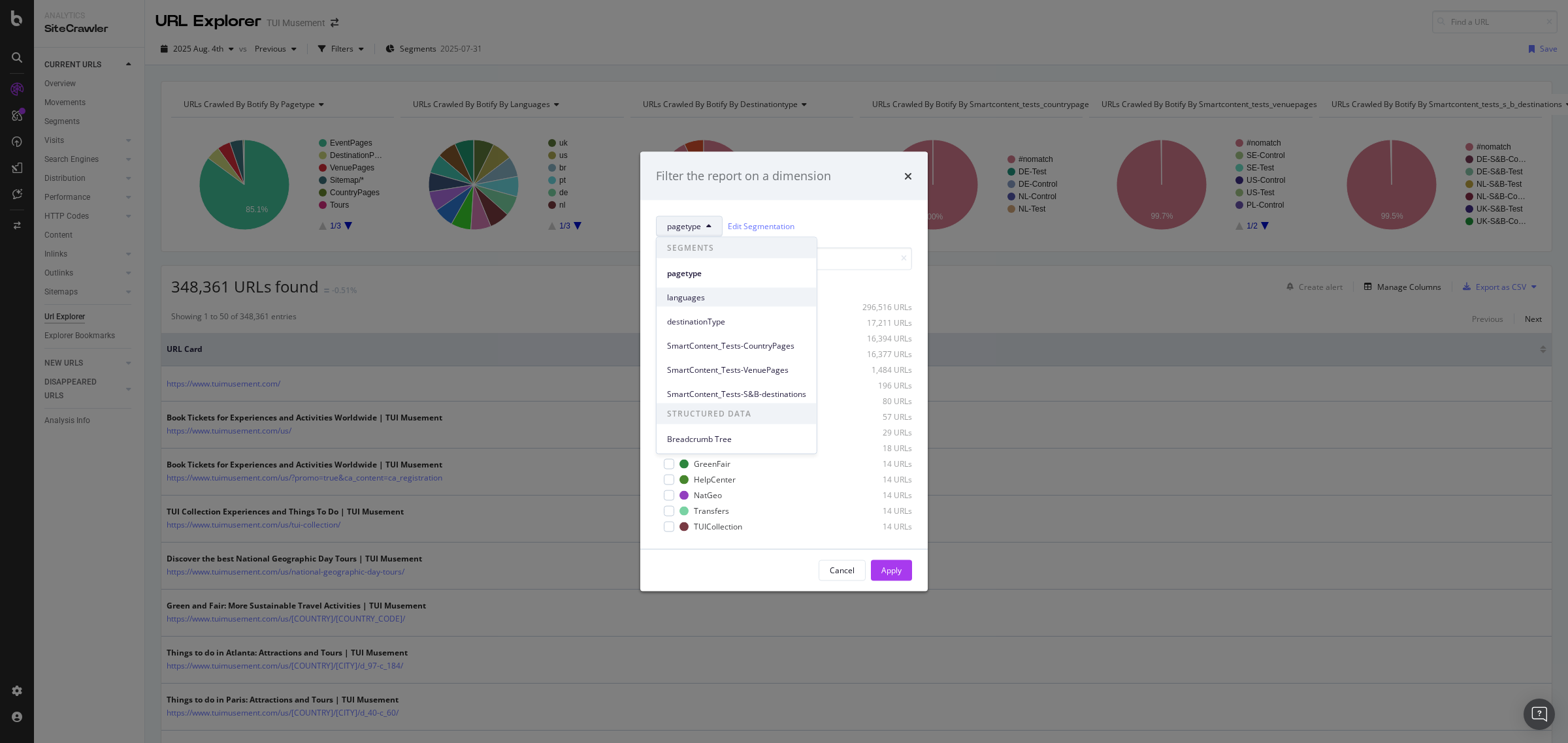 click on "languages" at bounding box center (736, 297) 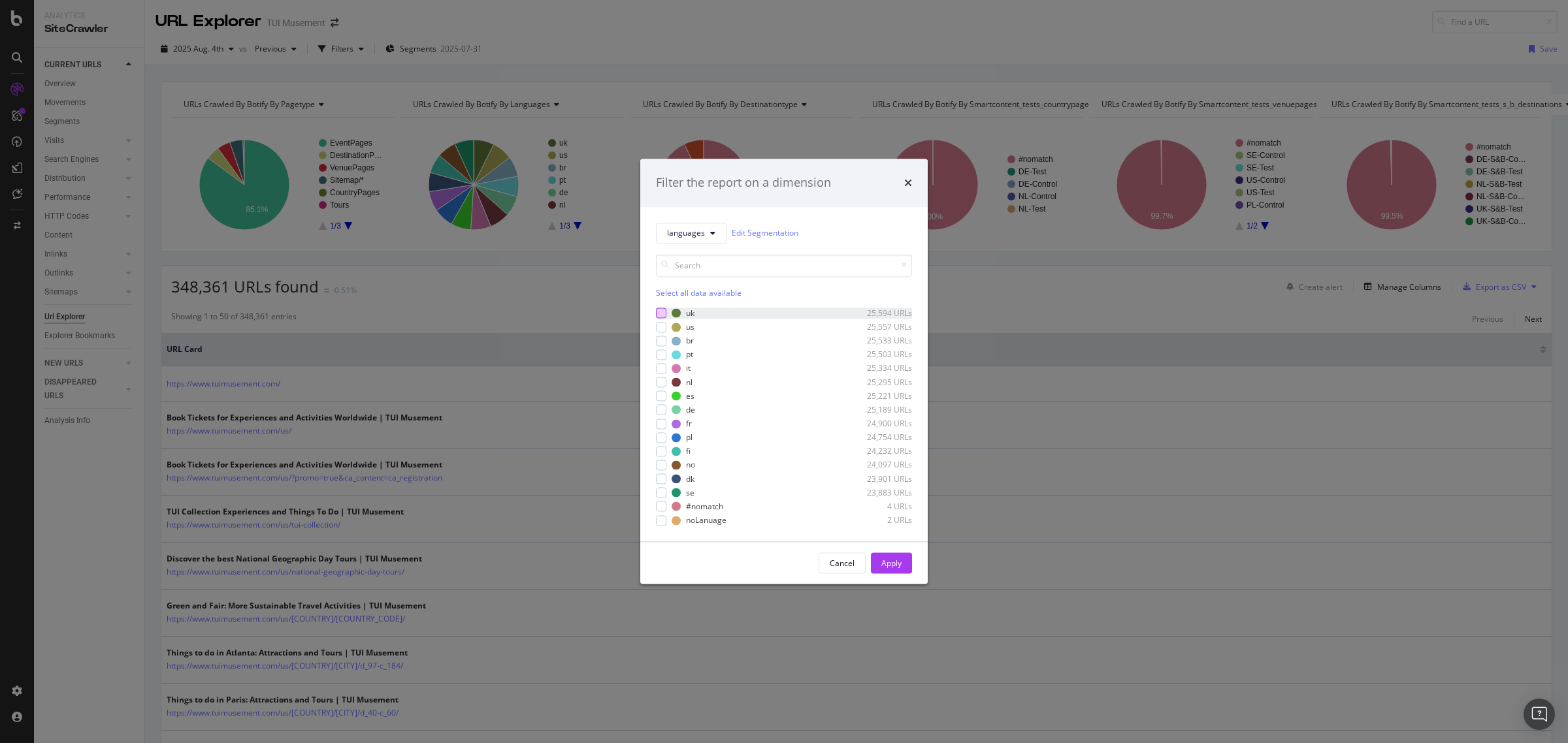 click at bounding box center [661, 313] 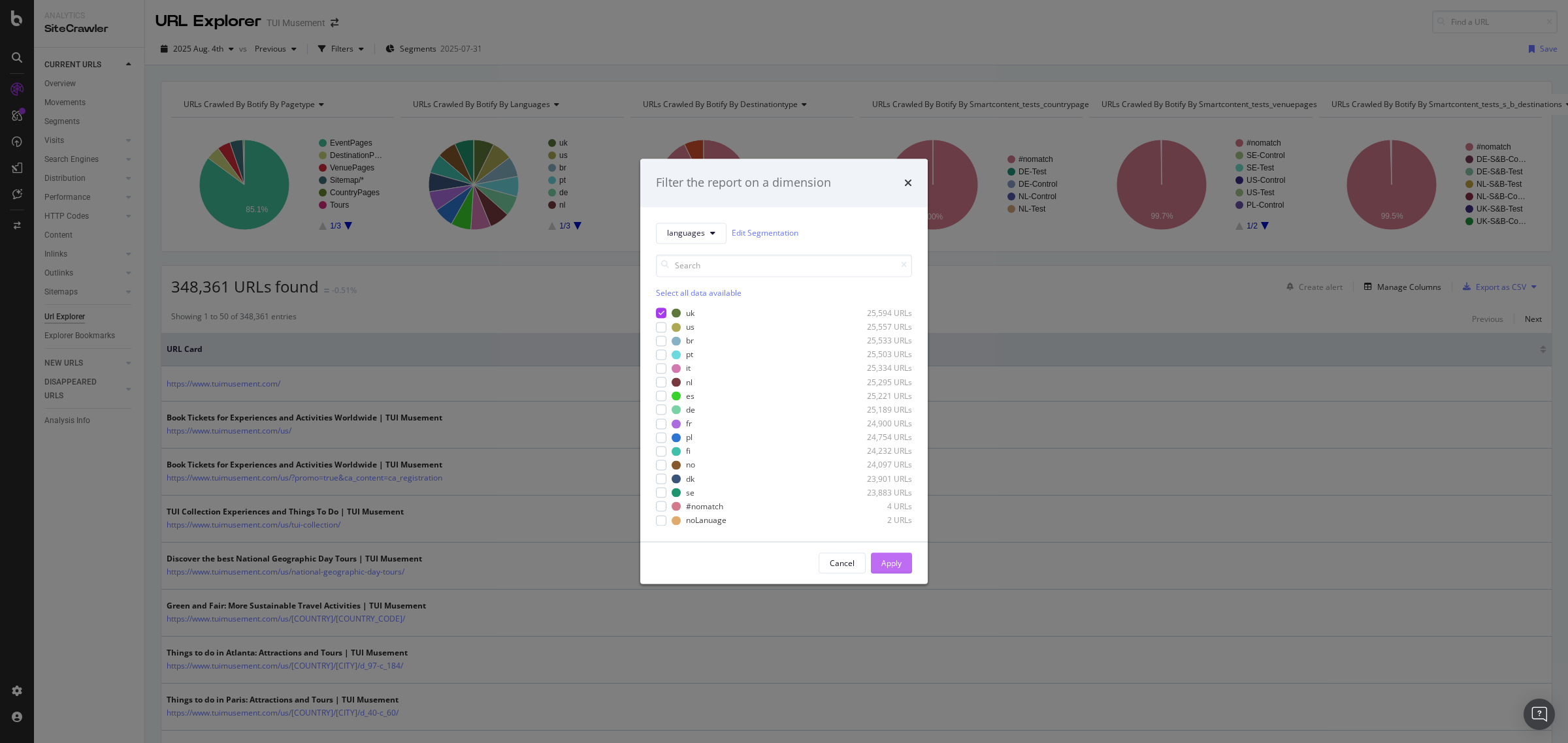 click on "Apply" at bounding box center (891, 563) 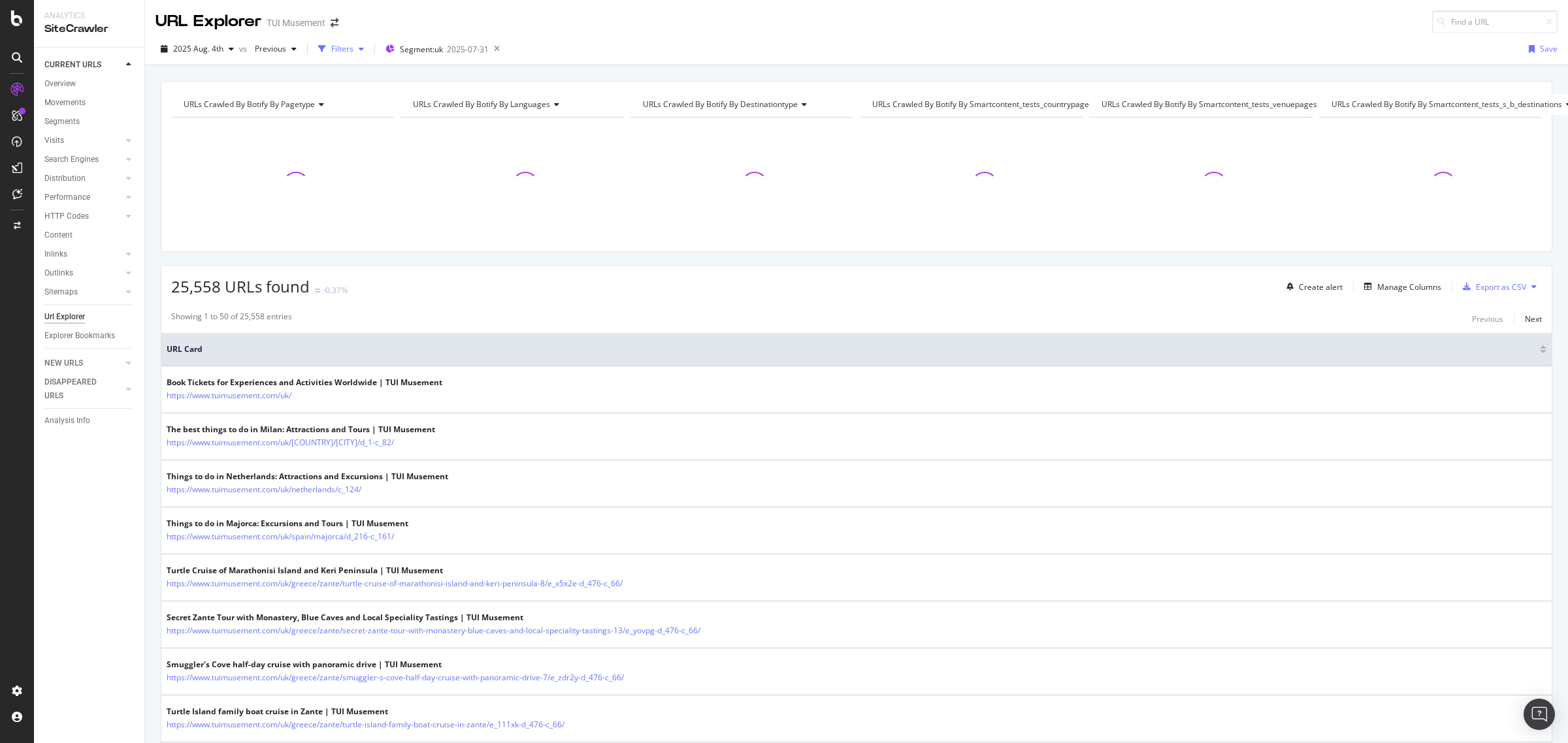 click at bounding box center (361, 49) 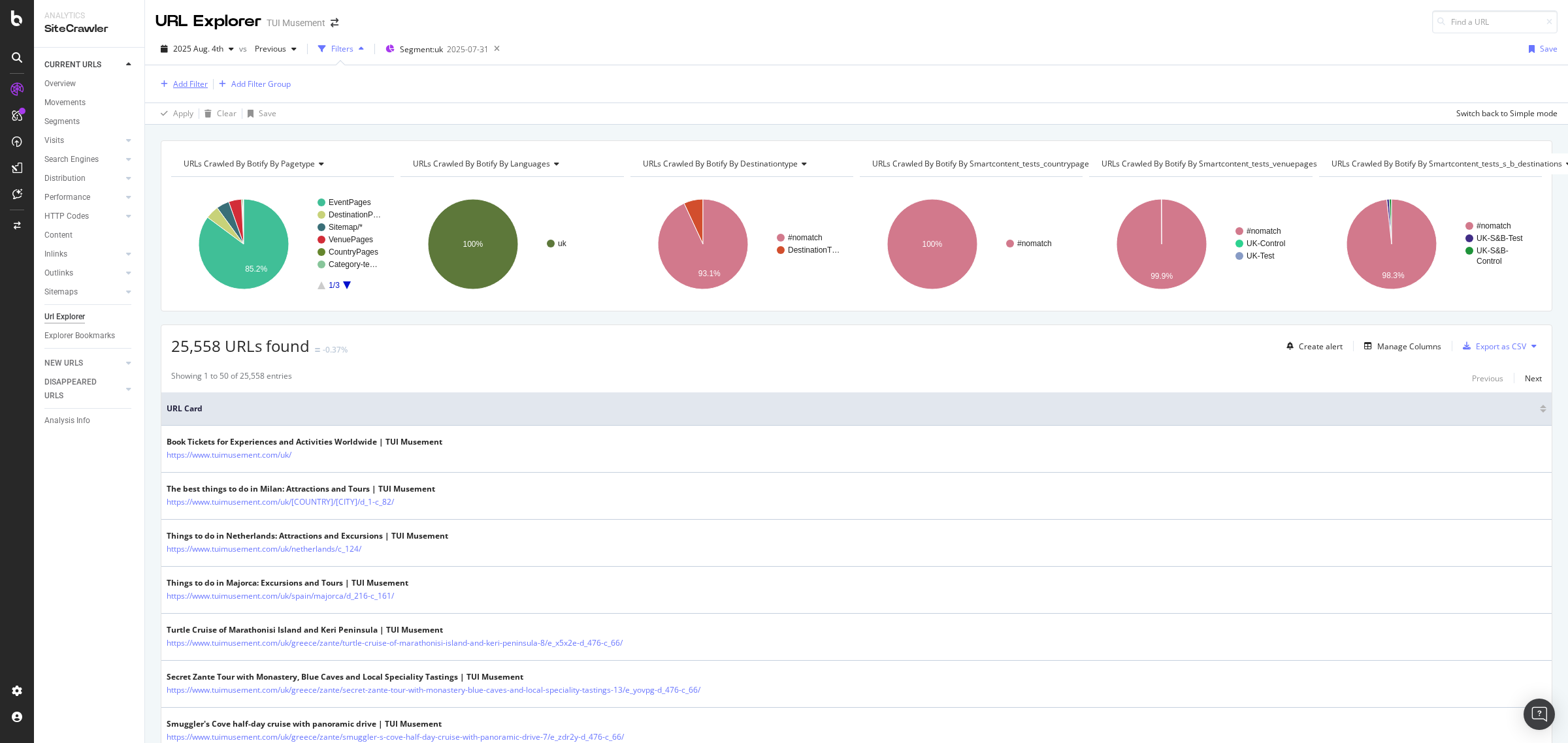 click on "Add Filter" at bounding box center (190, 84) 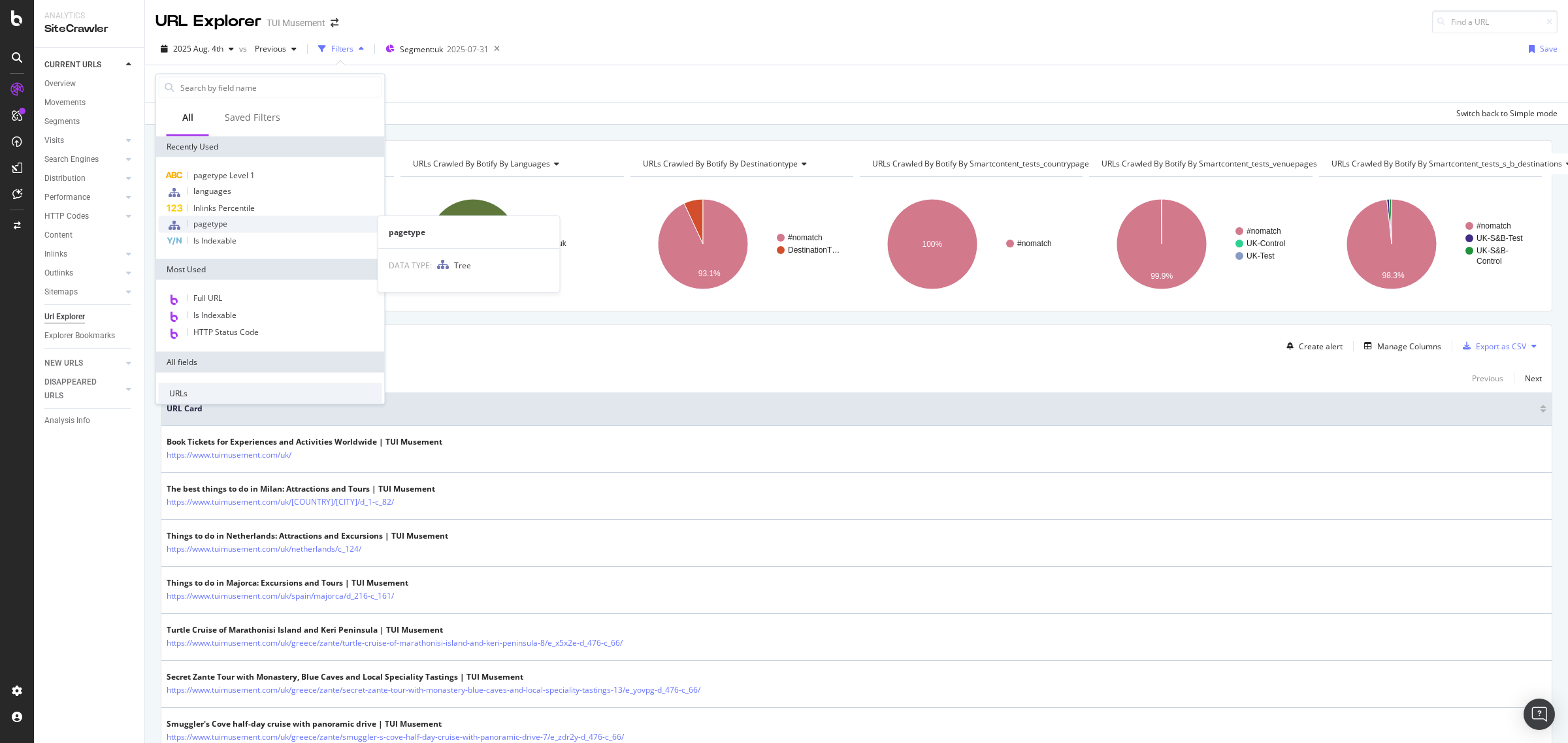 click on "pagetype" at bounding box center [270, 225] 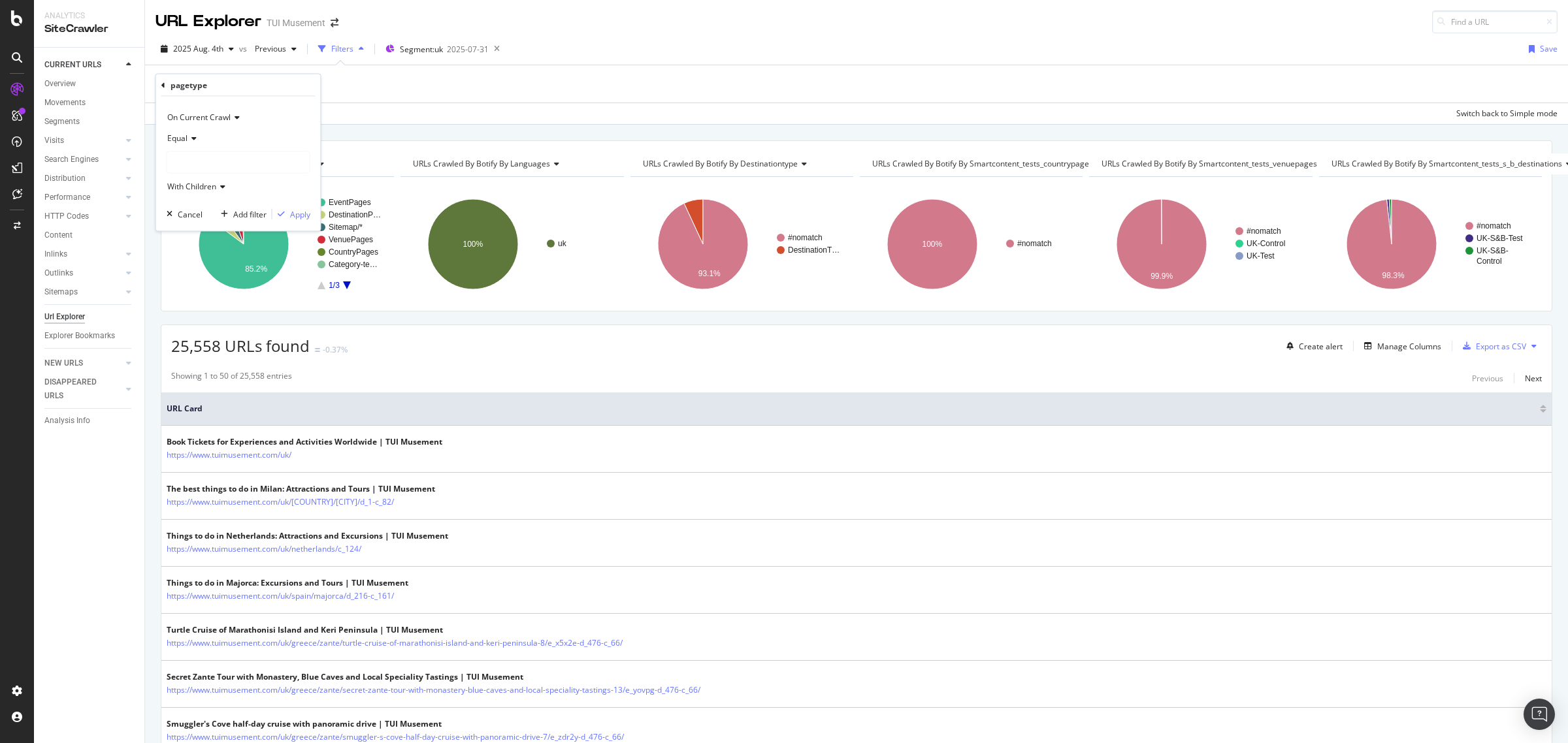 click at bounding box center [238, 163] 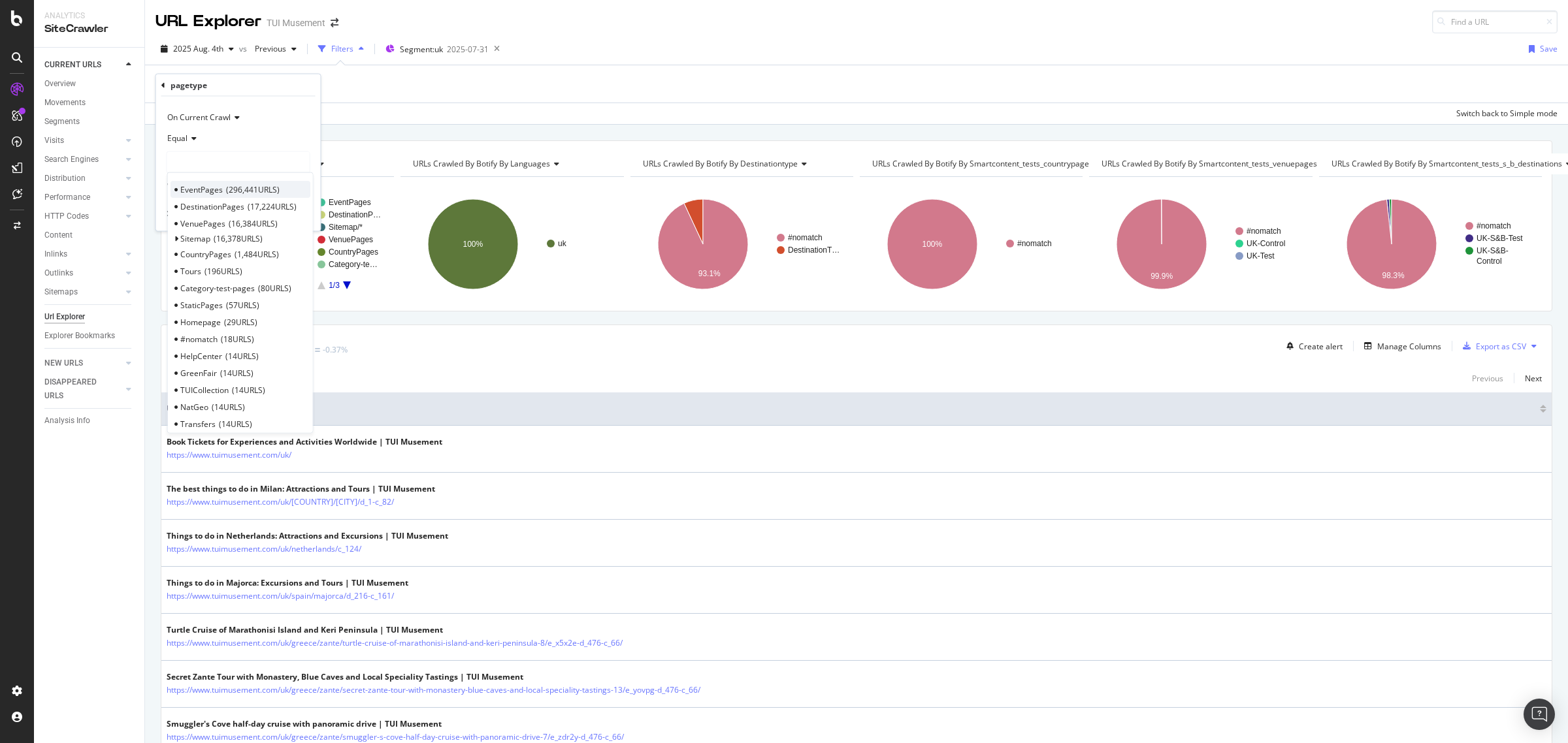 click on "EventPages" at bounding box center (201, 189) 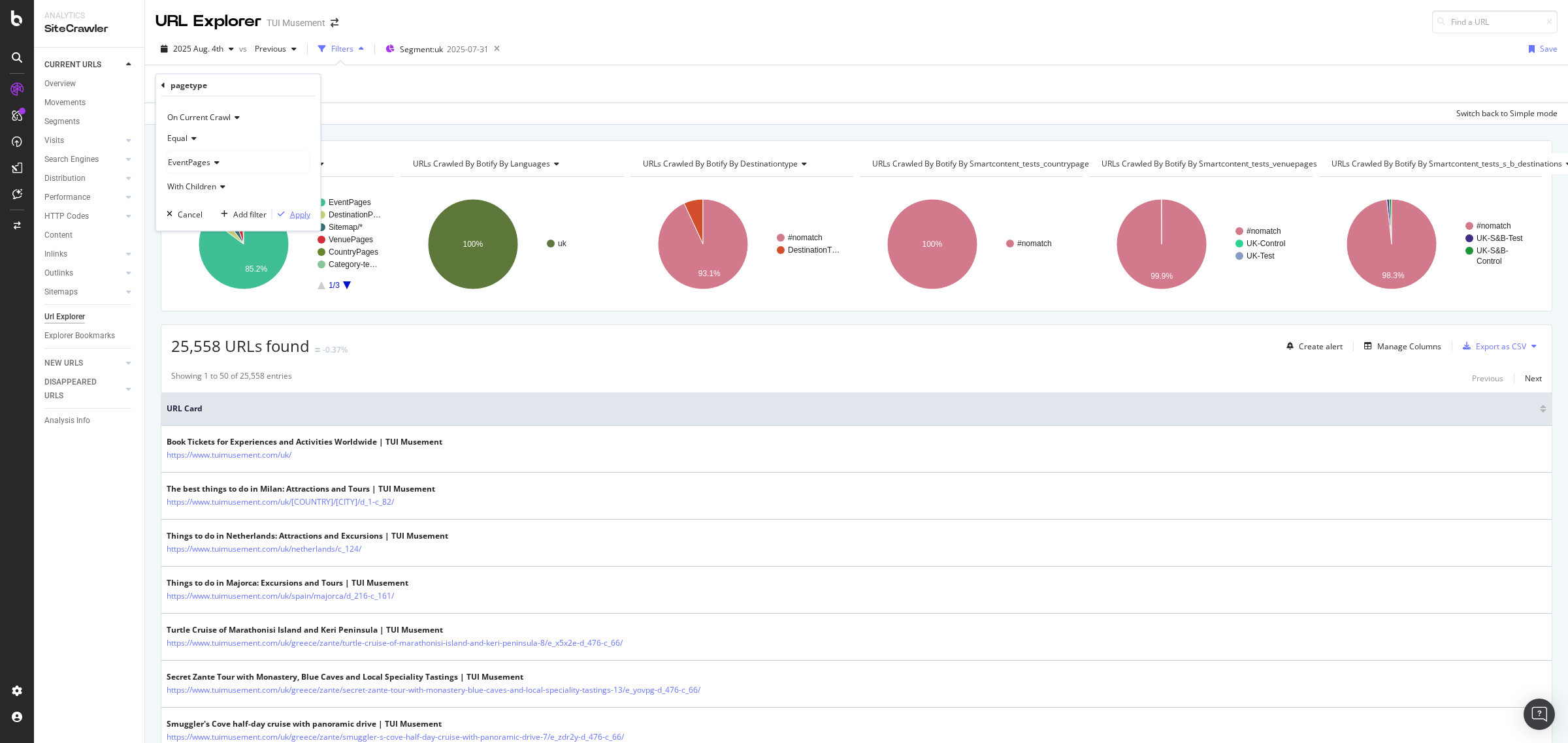 click on "Apply" at bounding box center (300, 213) 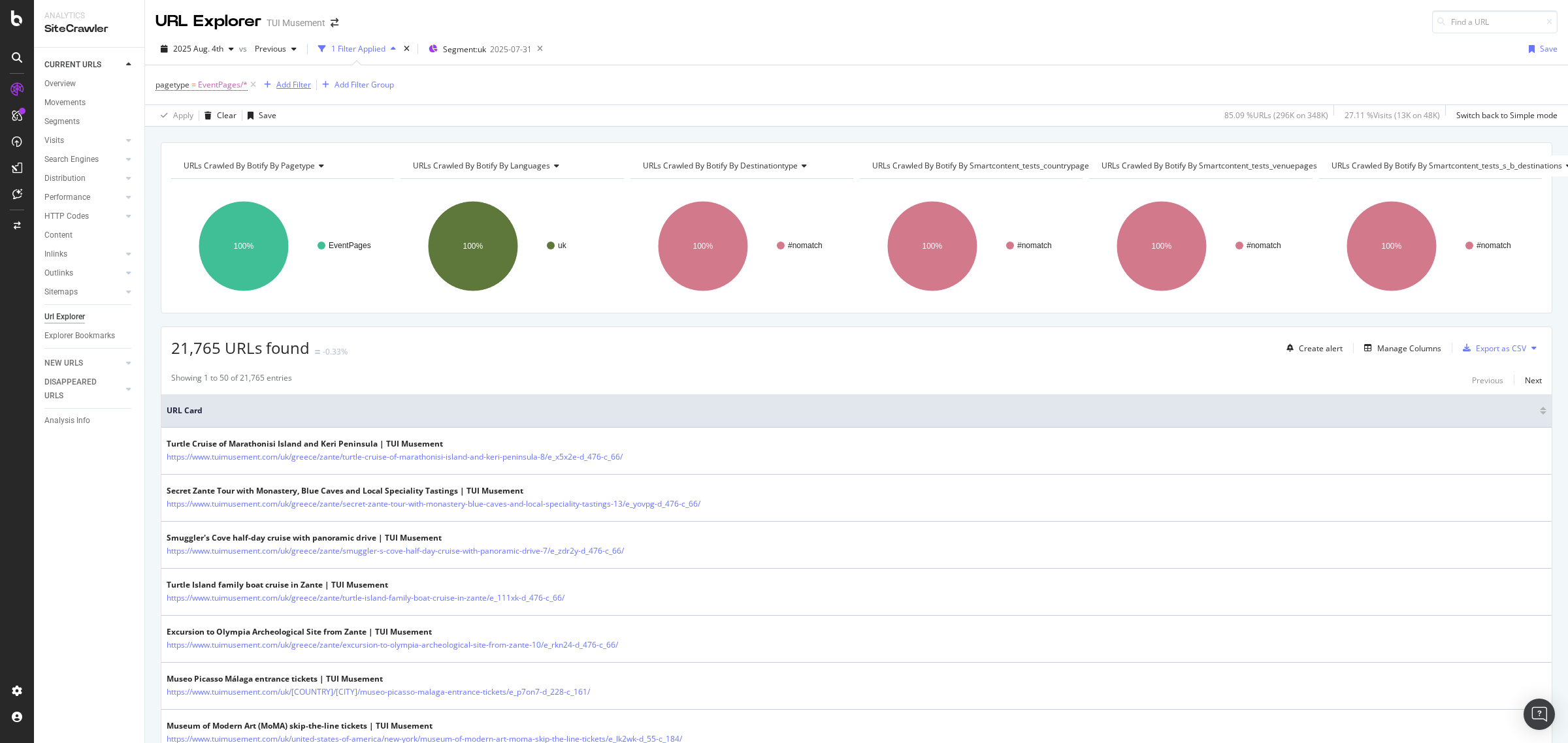 click on "Add Filter" at bounding box center [293, 84] 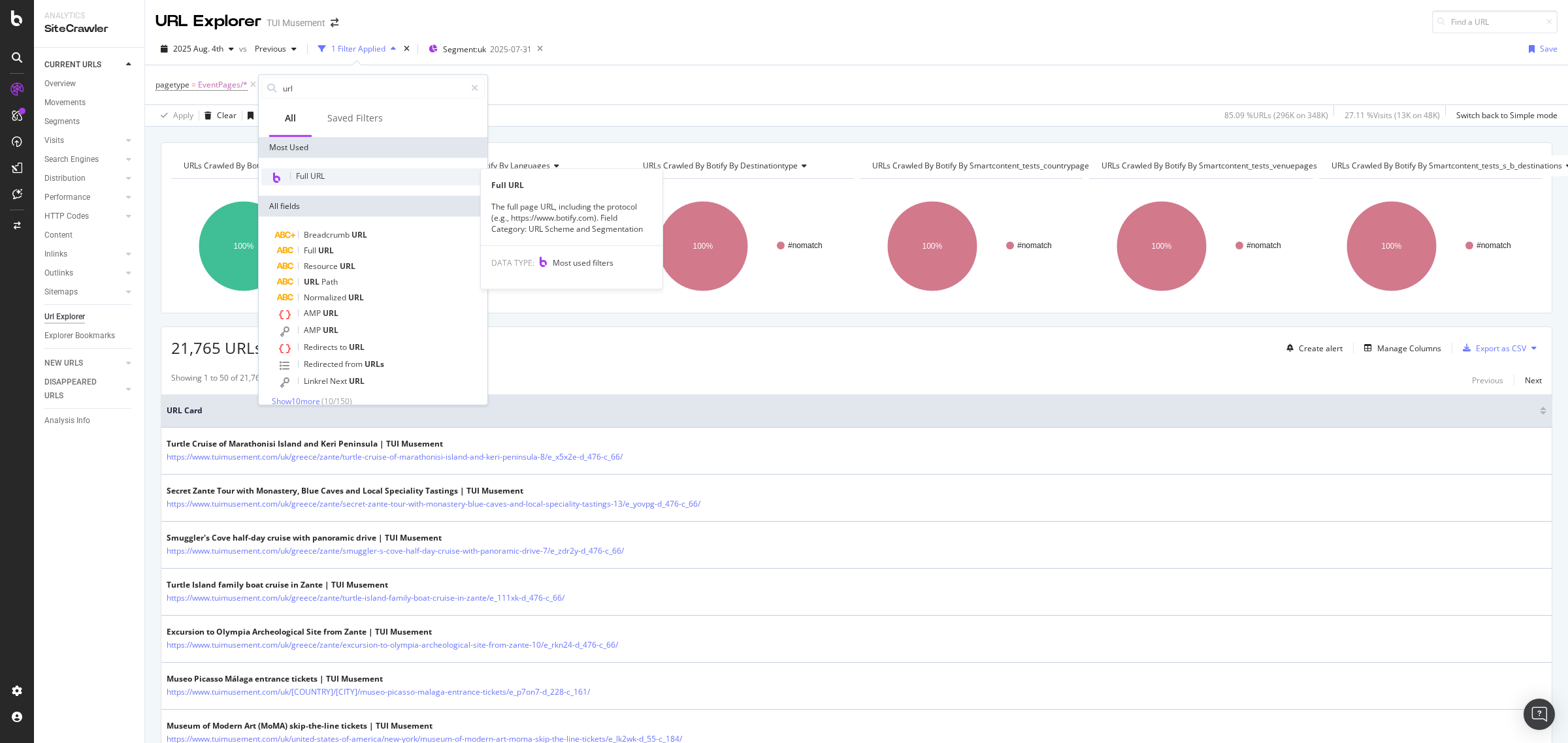 type on "url" 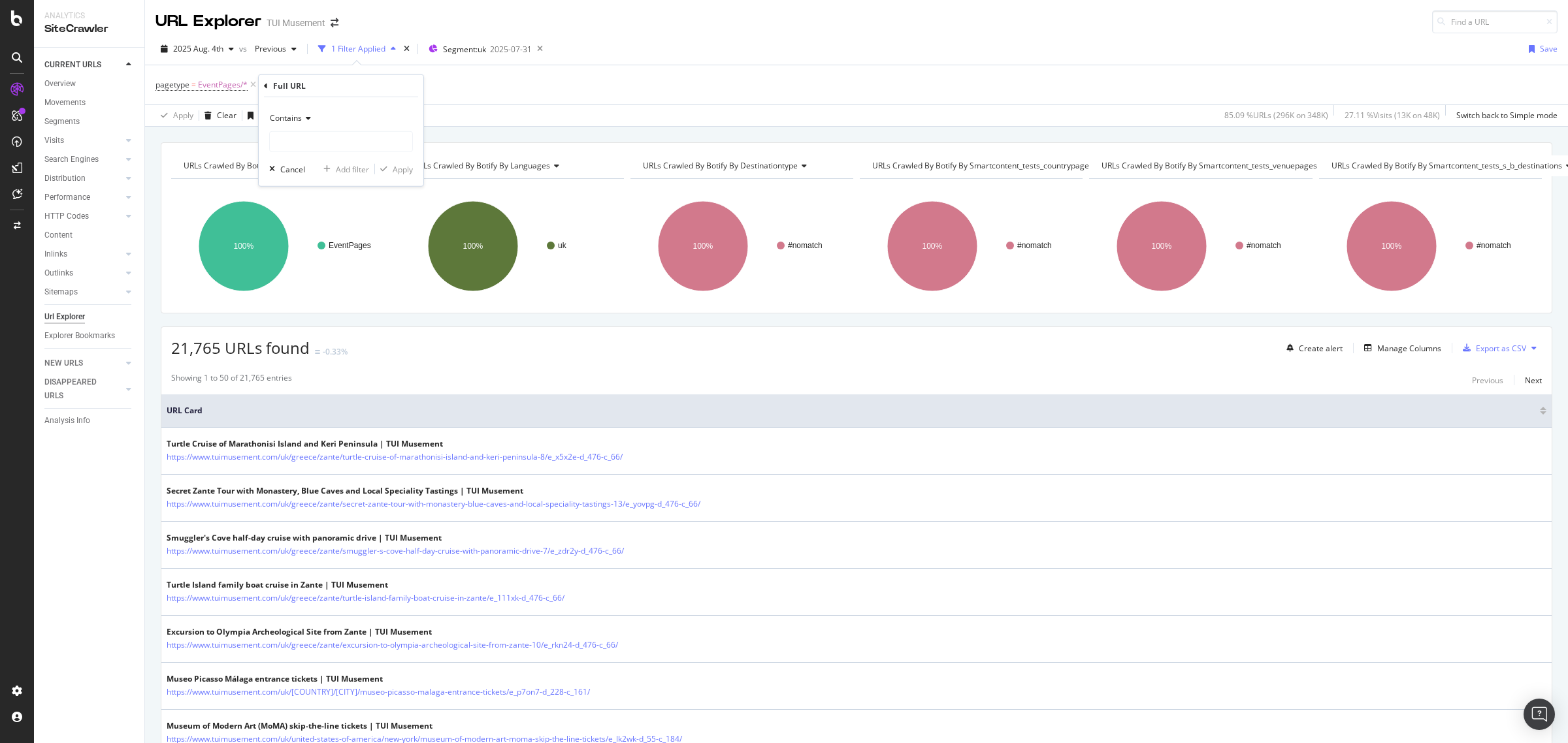 click on "Contains" at bounding box center (286, 118) 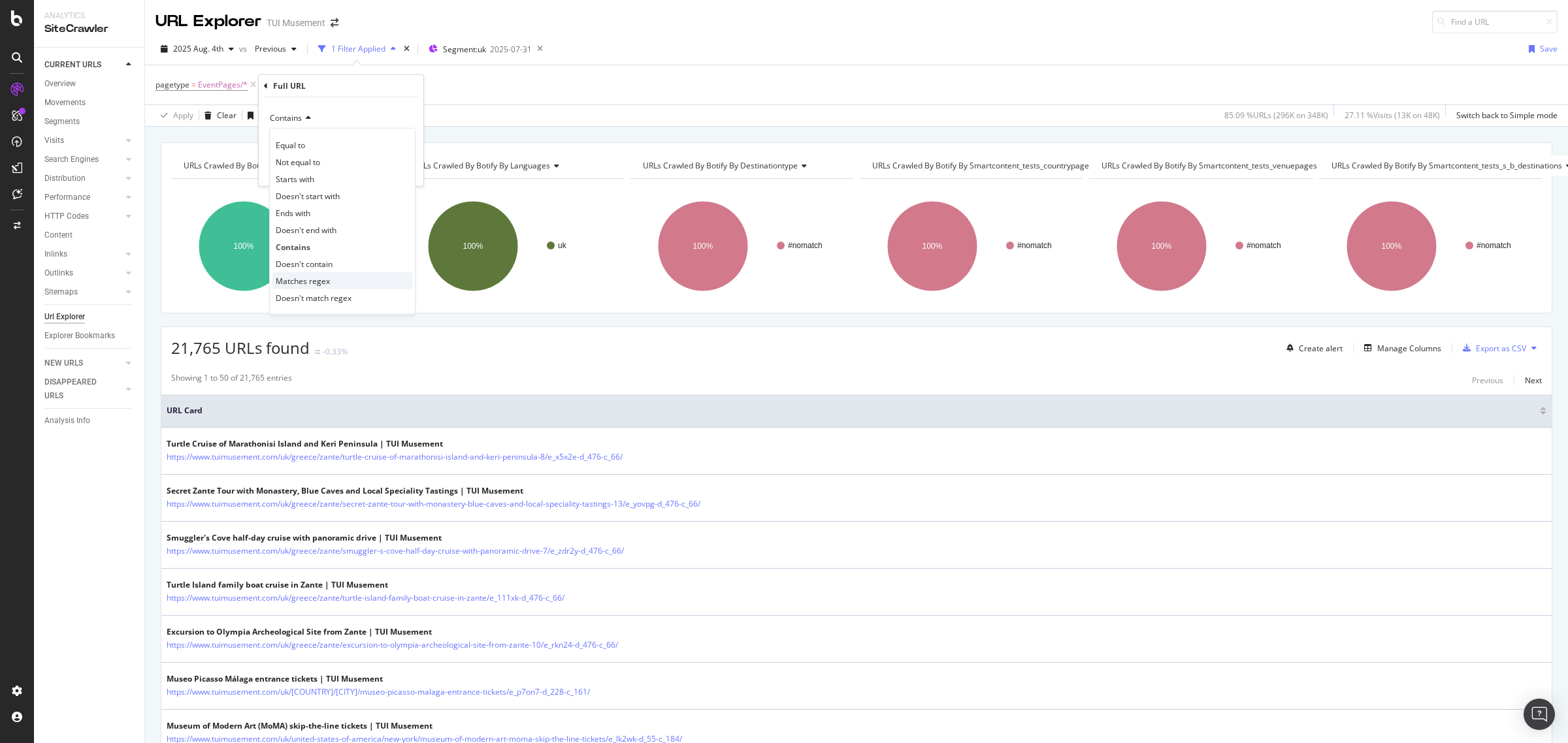 click on "Matches regex" at bounding box center (342, 281) 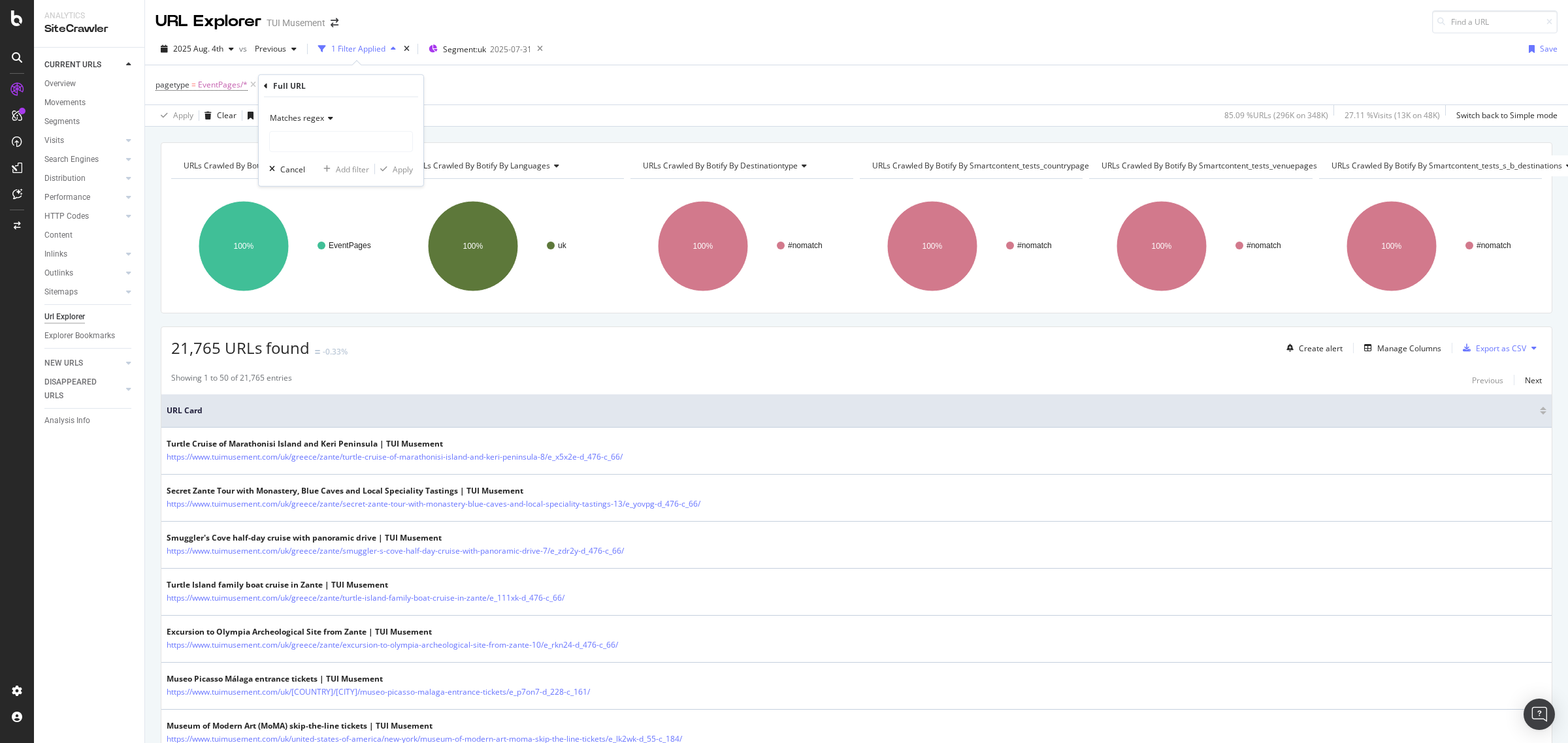 click on "Matches regex" at bounding box center (341, 118) 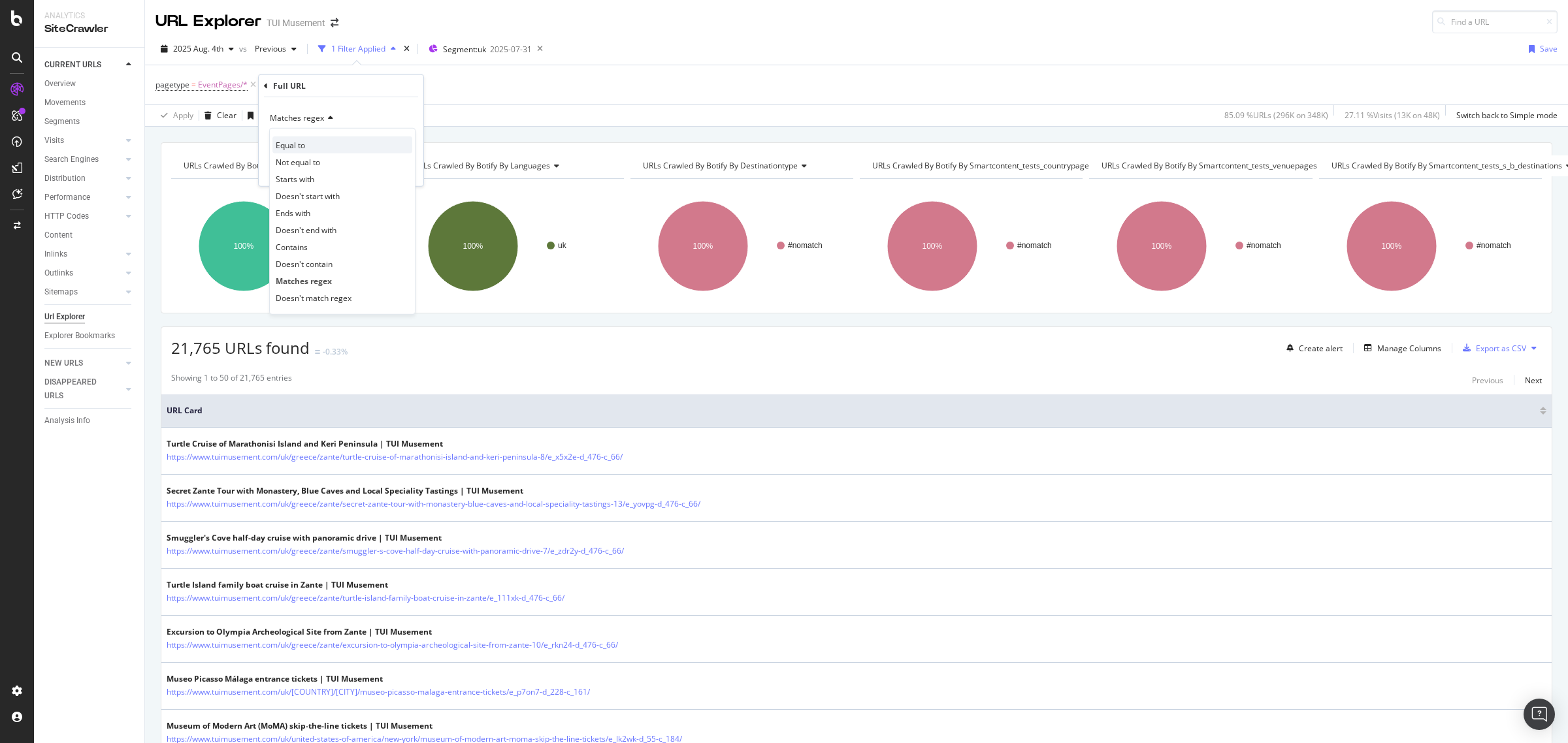 drag, startPoint x: 315, startPoint y: 126, endPoint x: 317, endPoint y: 142, distance: 16.124515 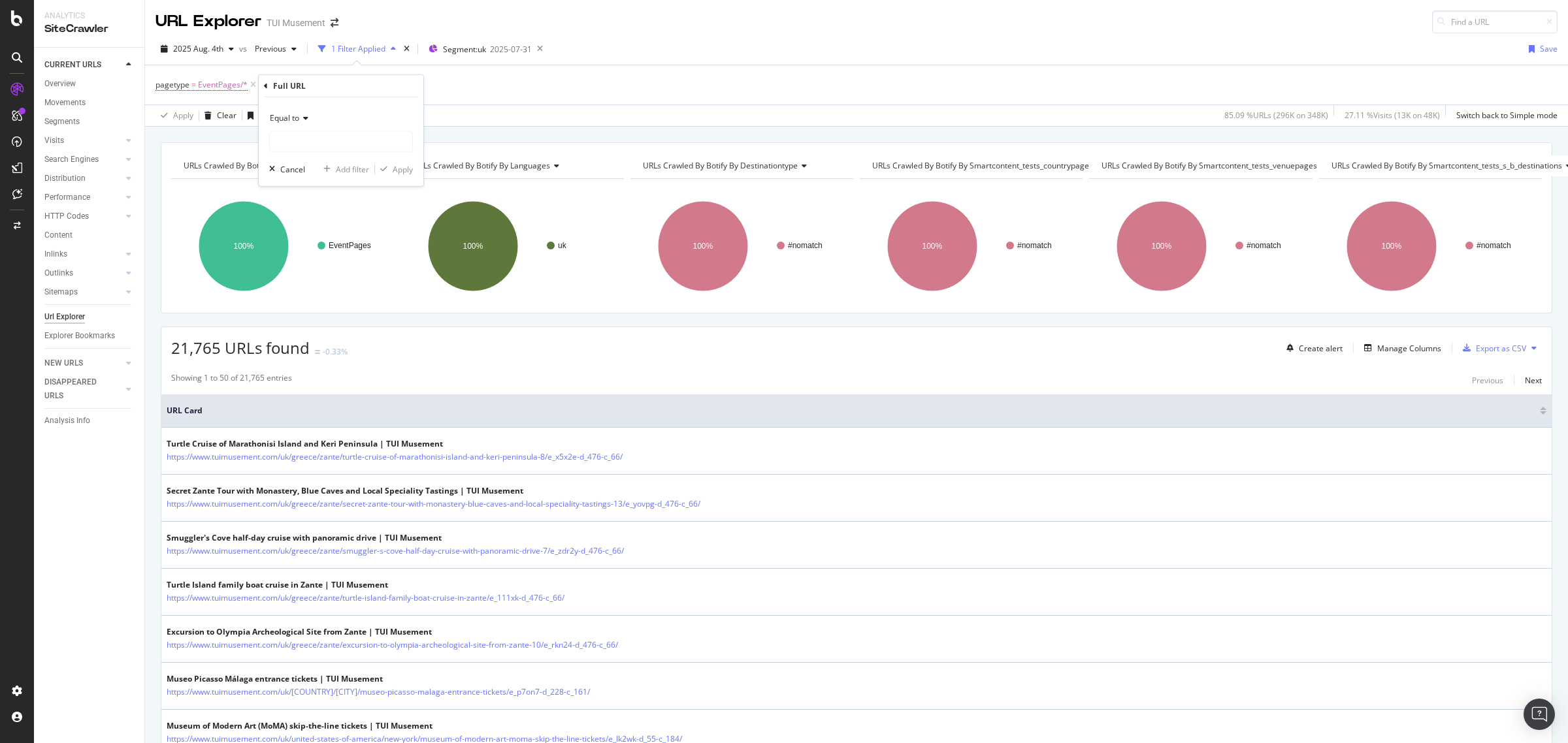 click on "Equal to" at bounding box center (284, 118) 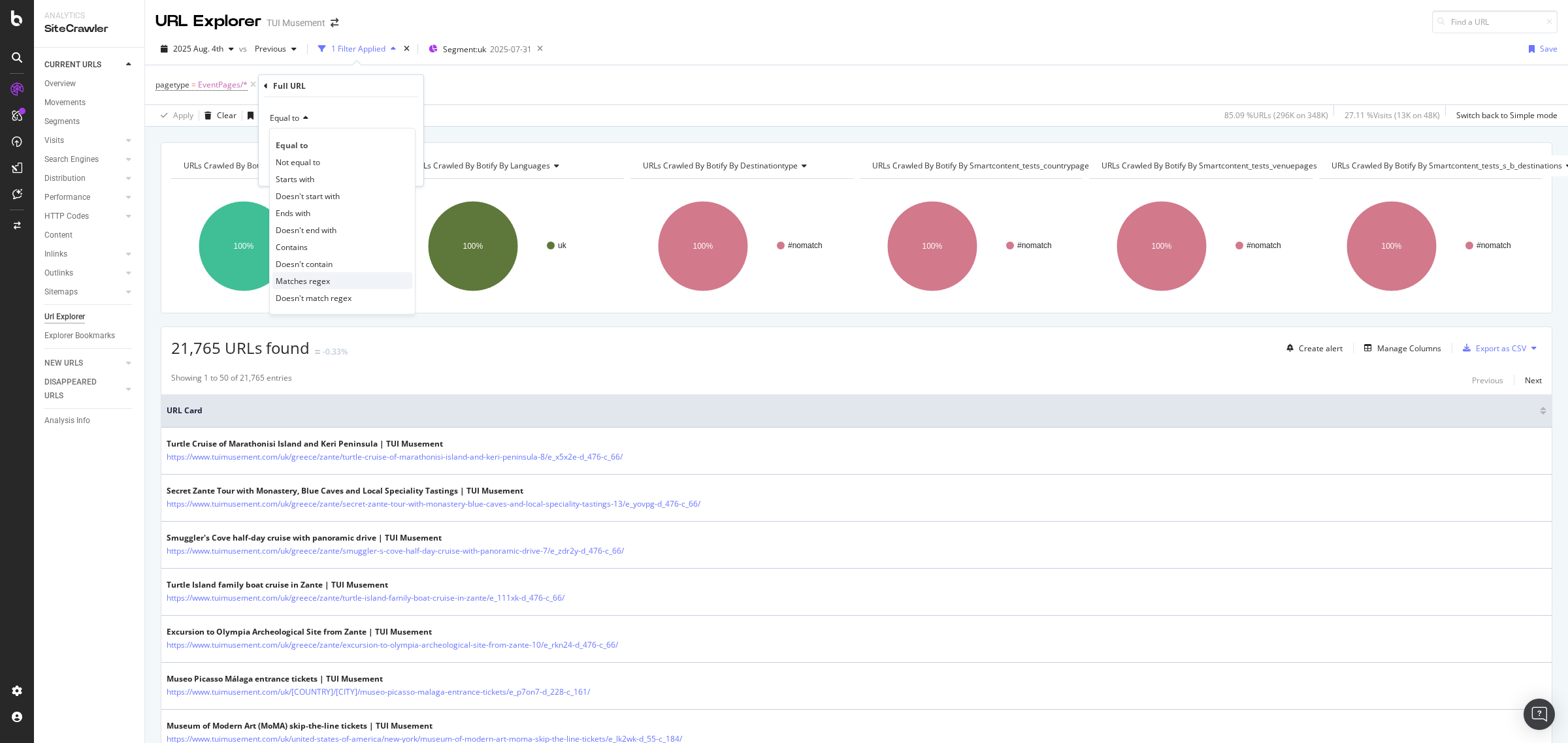 click on "Matches regex" at bounding box center (302, 280) 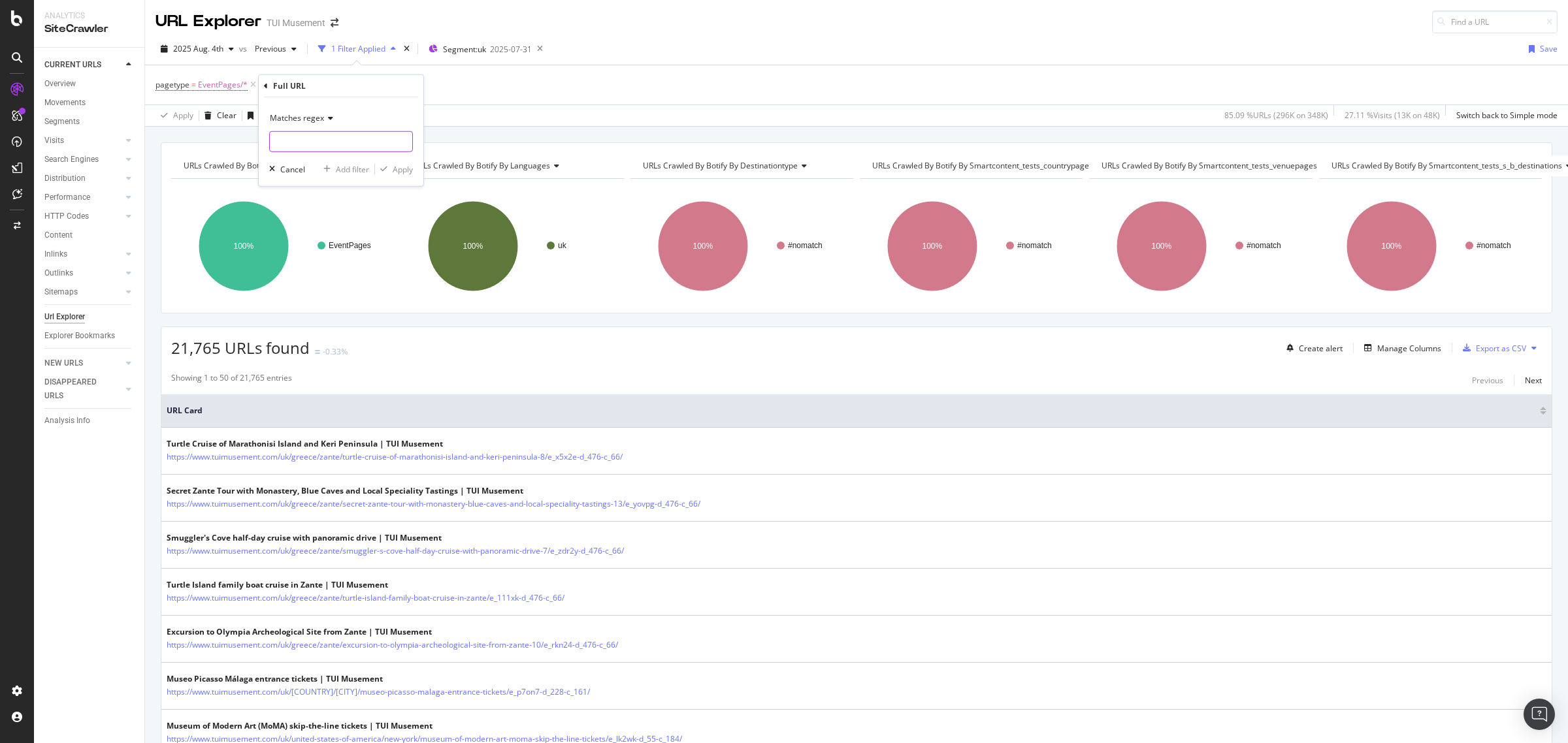 click at bounding box center (341, 142) 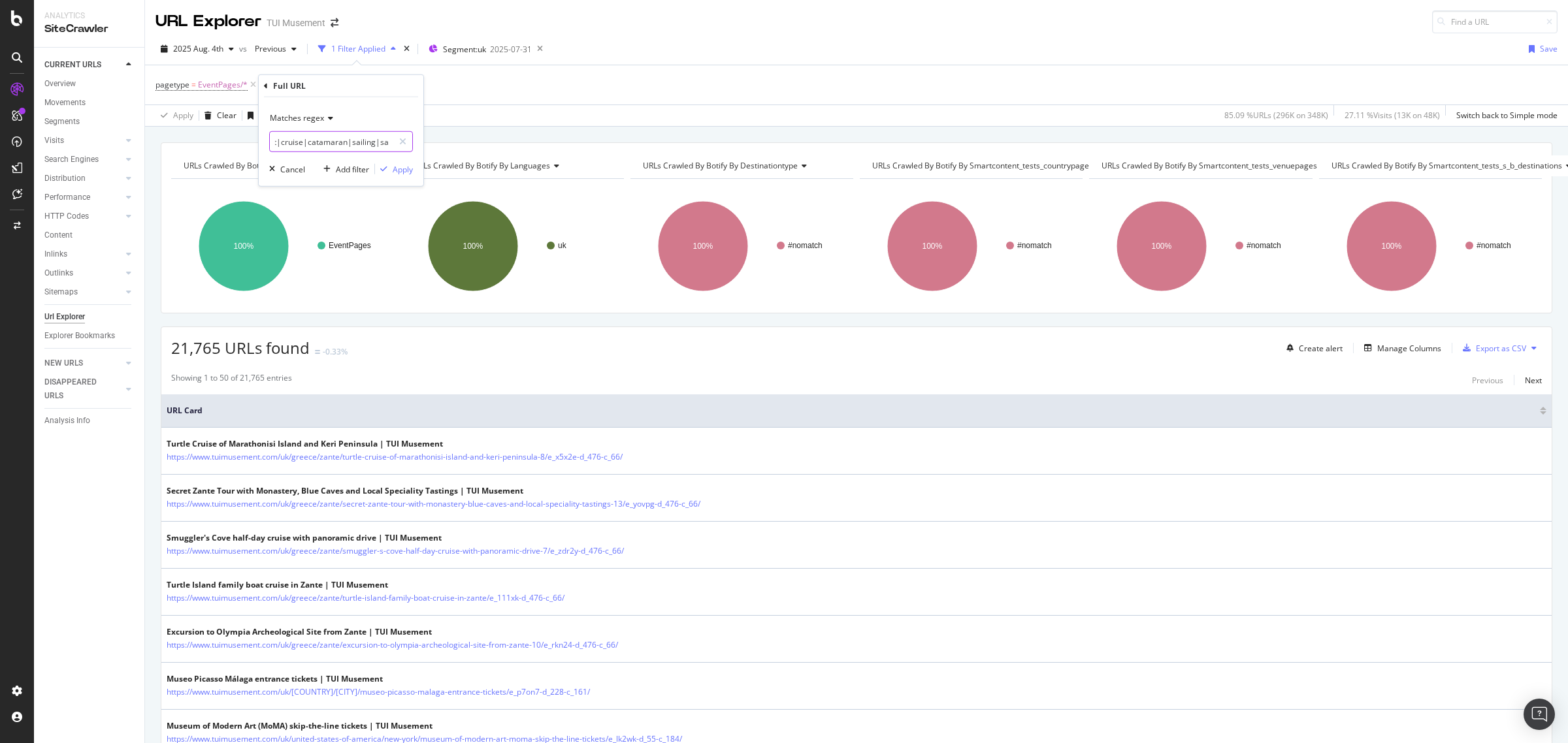 scroll, scrollTop: 0, scrollLeft: 17, axis: horizontal 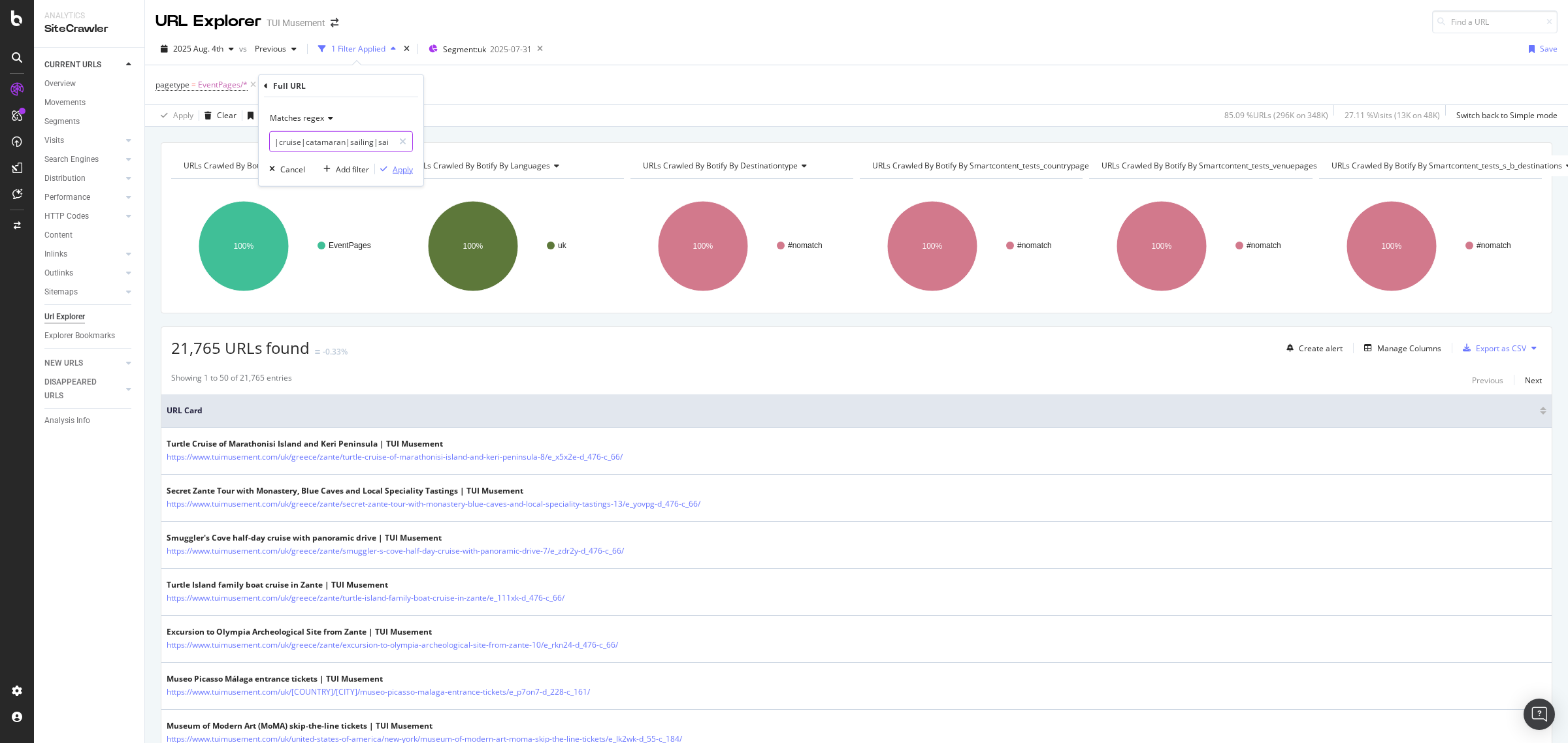type on "boat|cruise|catamaran|sailing|sail" 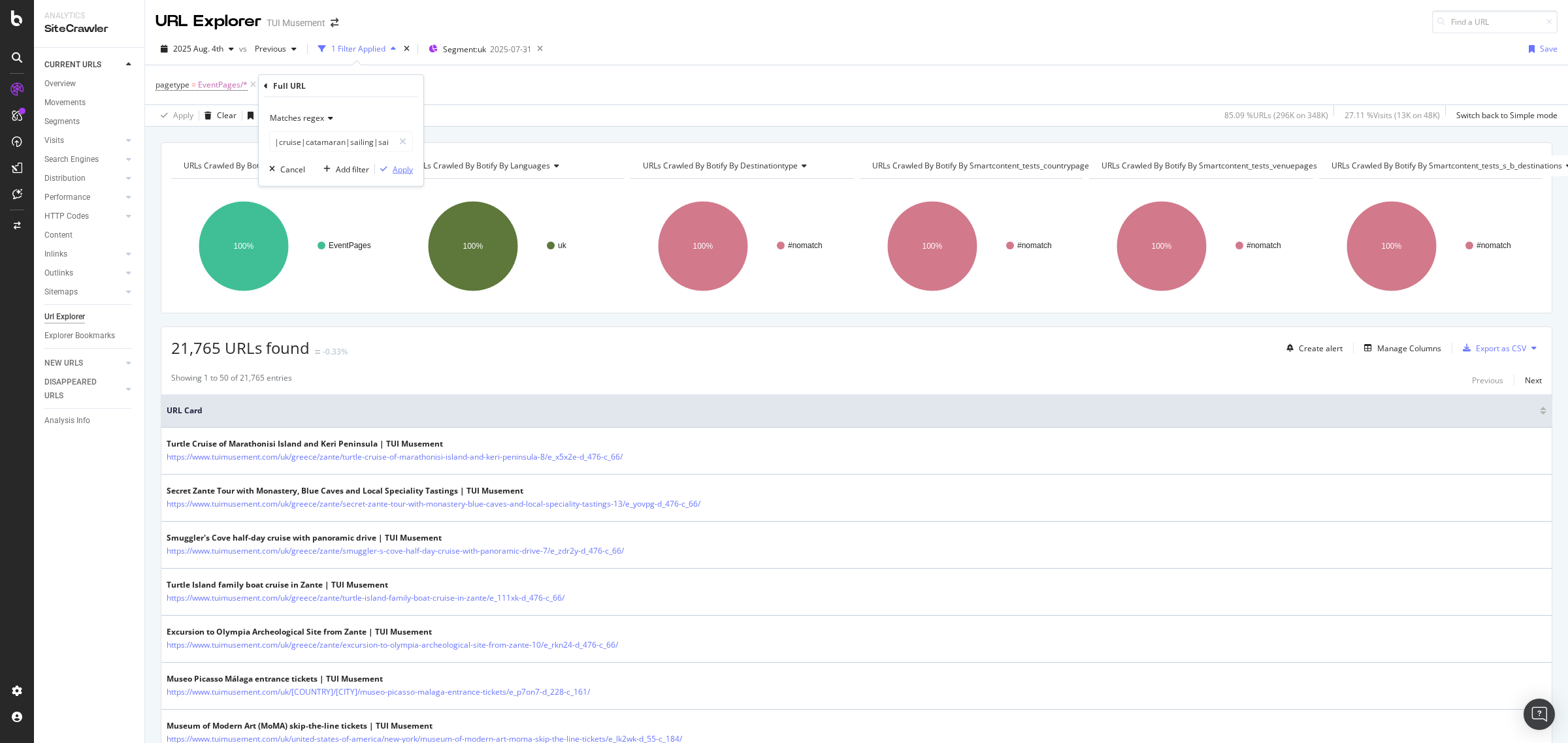 scroll, scrollTop: 0, scrollLeft: 0, axis: both 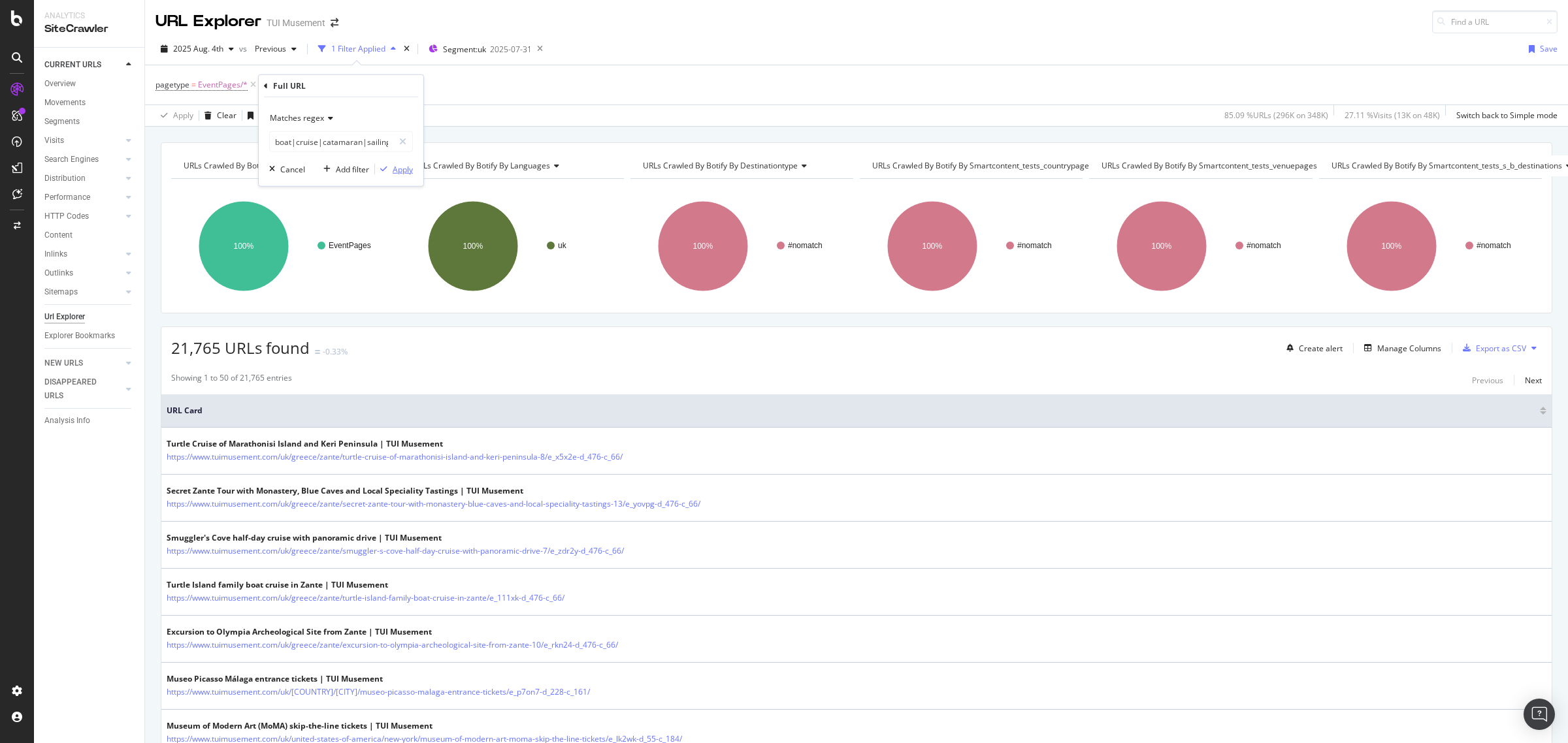 click on "Apply" at bounding box center [402, 168] 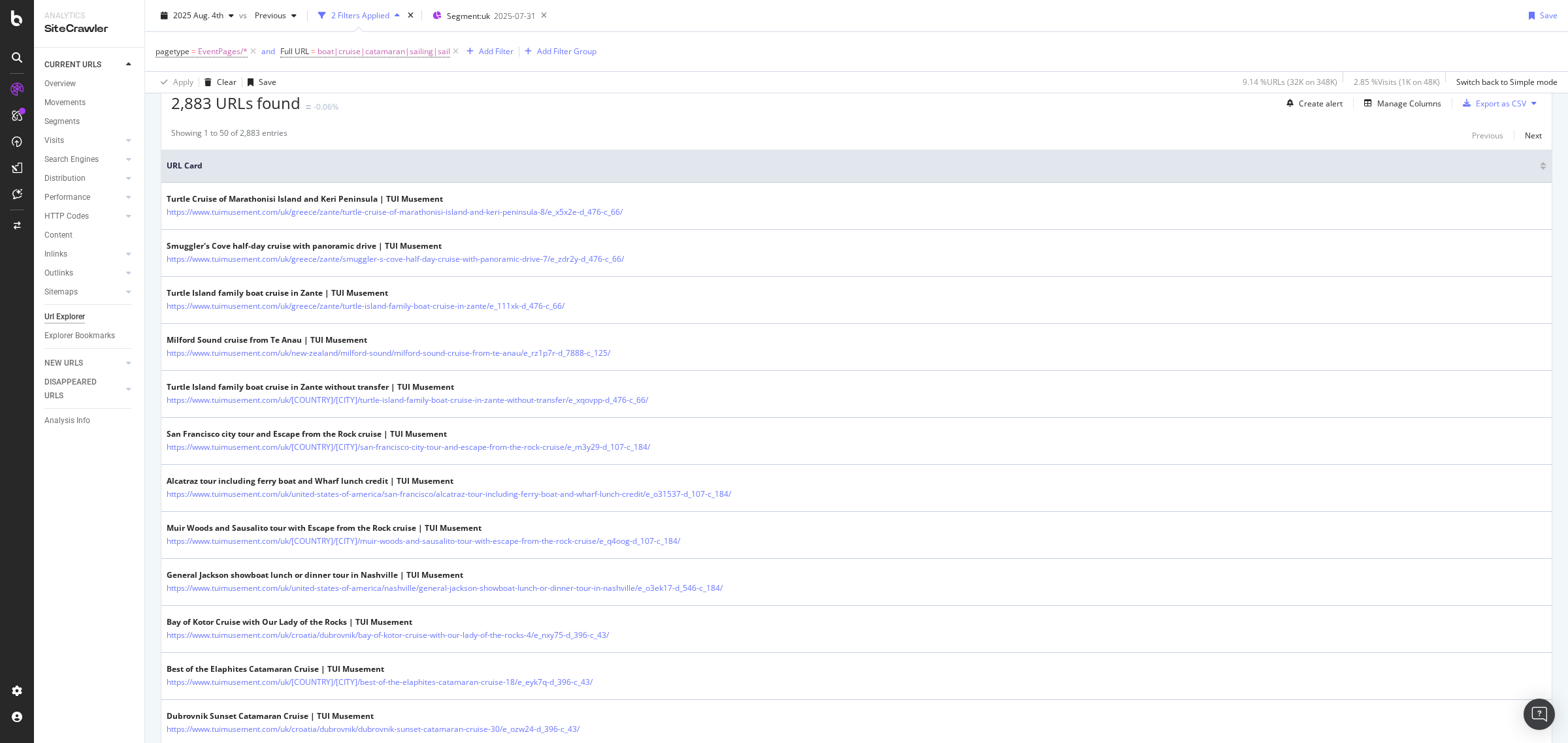 scroll, scrollTop: 0, scrollLeft: 0, axis: both 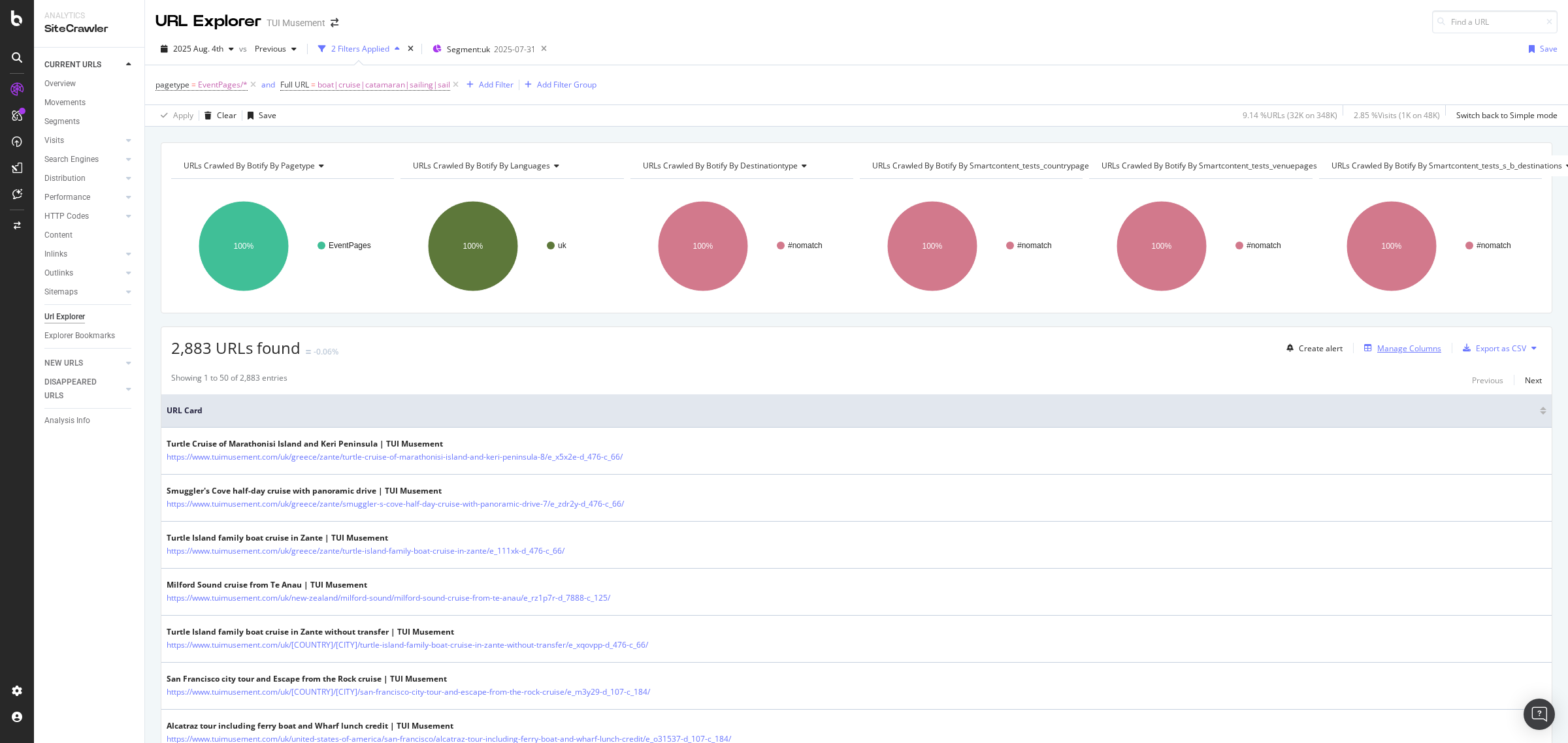 click on "Manage Columns" at bounding box center (1409, 348) 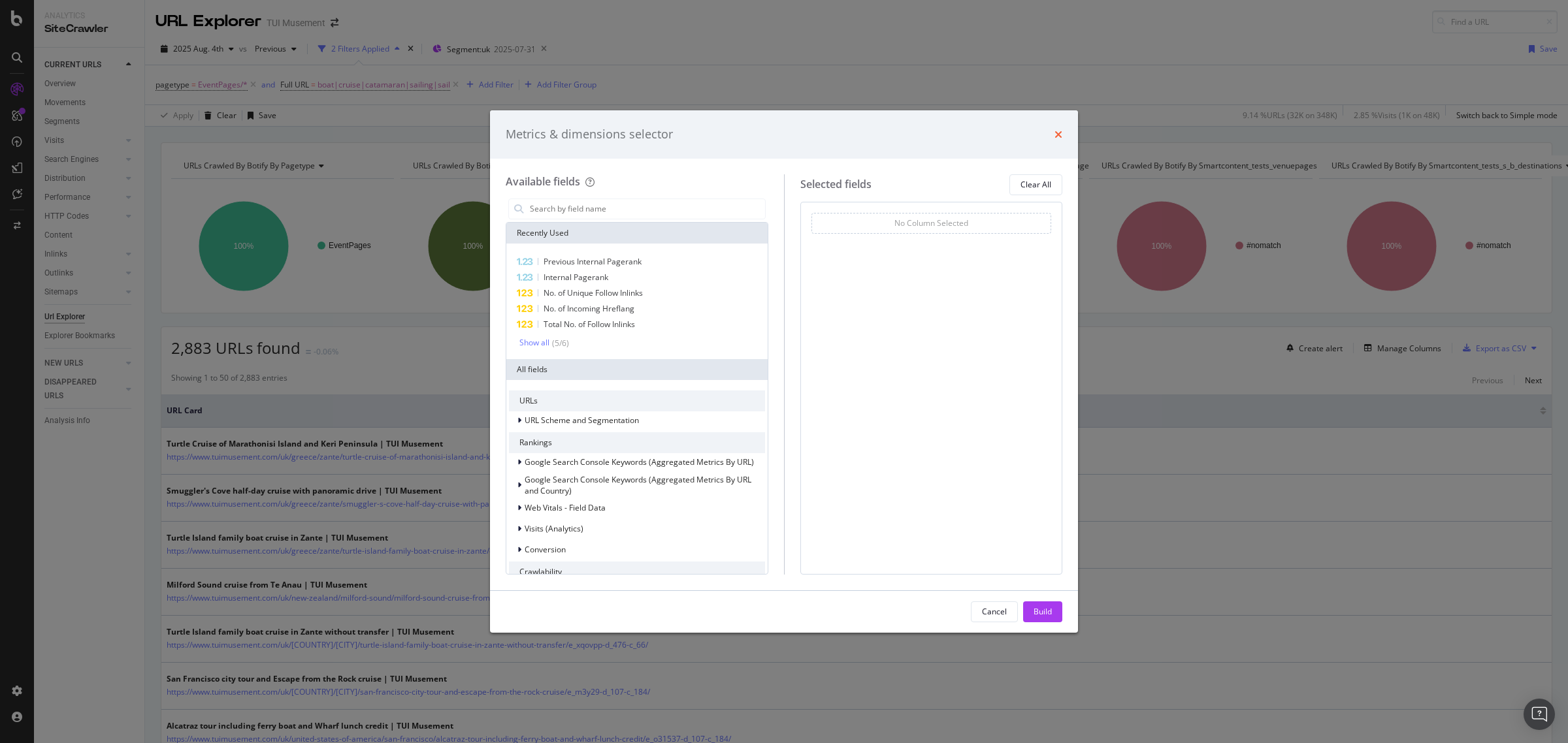 click at bounding box center [1058, 134] 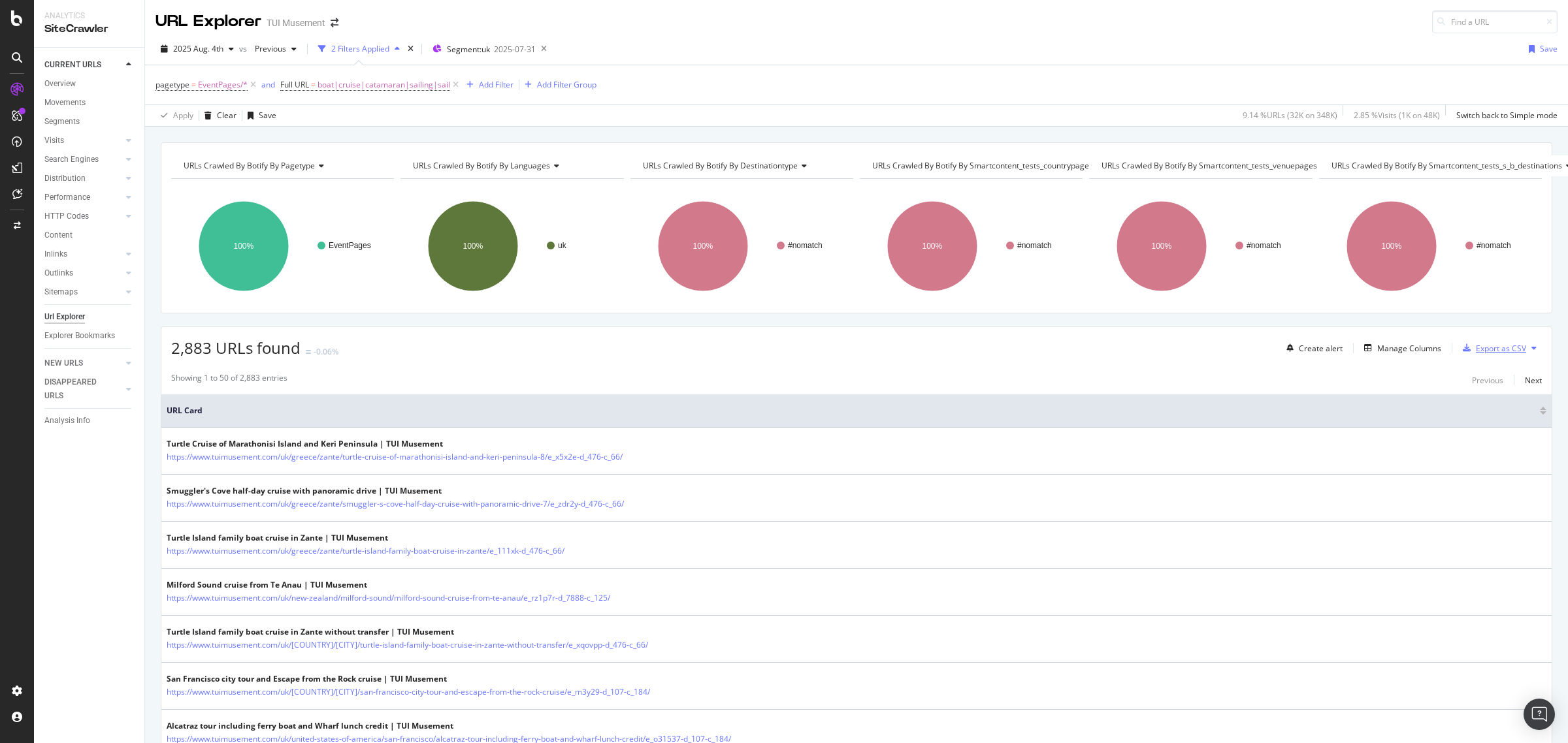 click on "Export as CSV" at bounding box center (1501, 348) 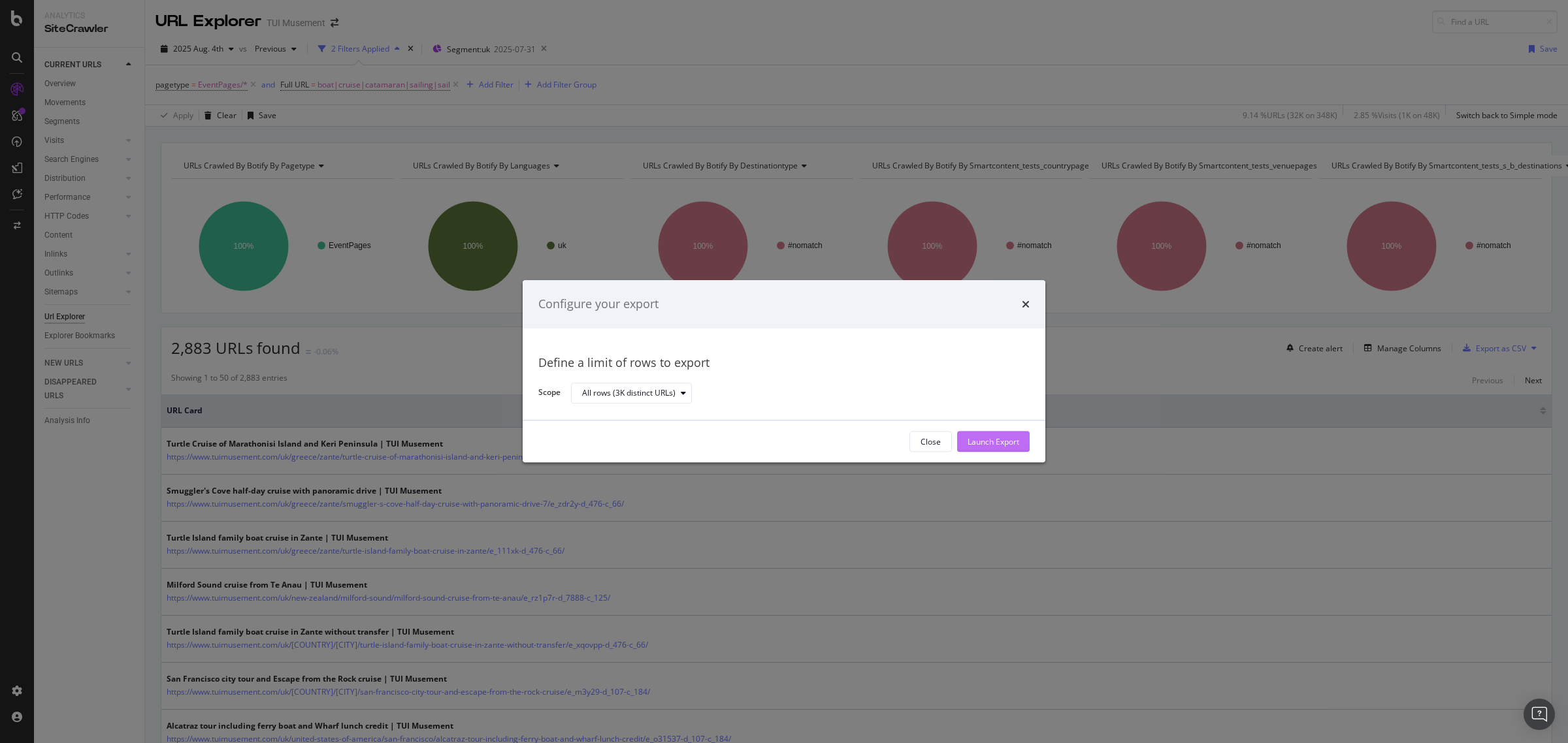 click on "Launch Export" at bounding box center (993, 441) 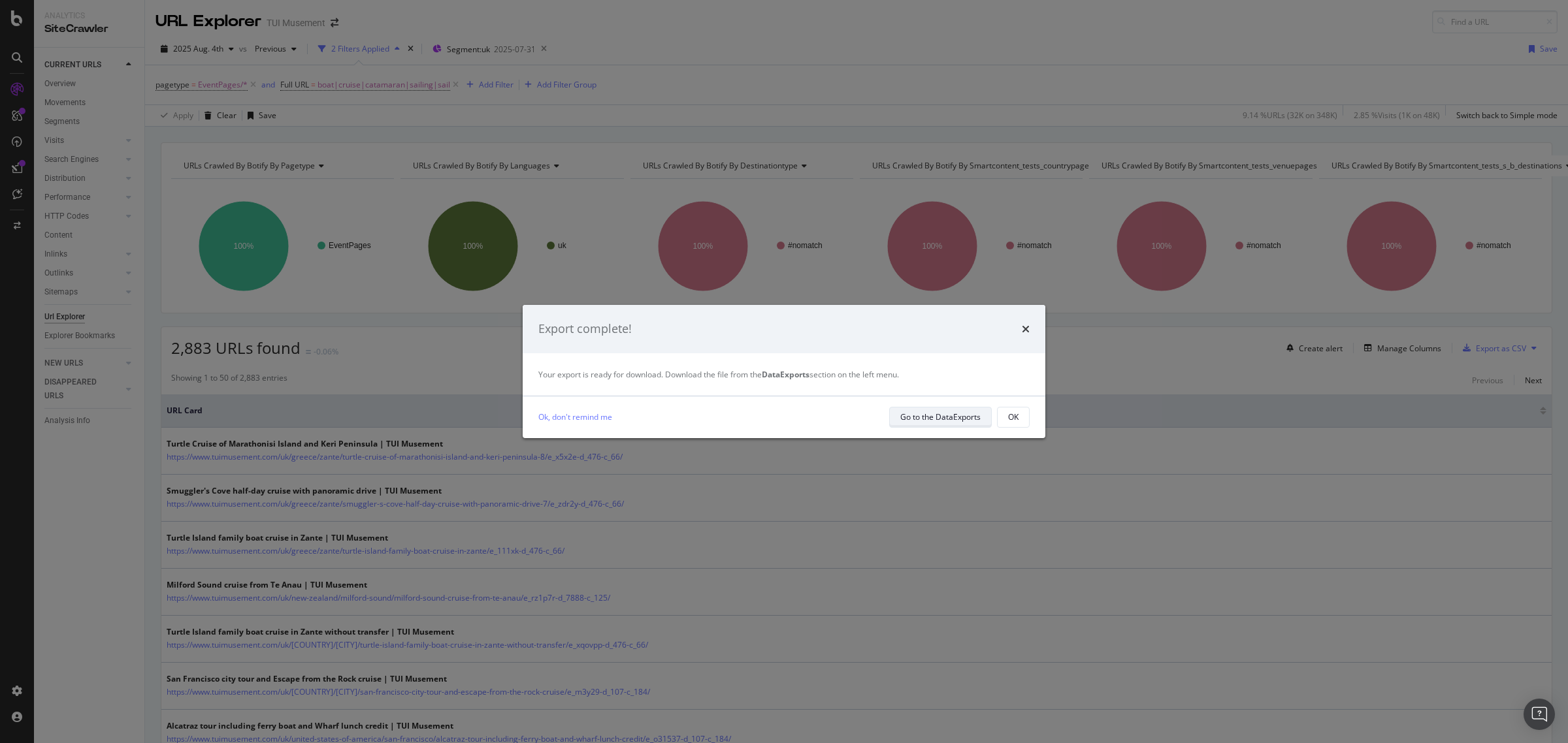 click on "Go to the DataExports" at bounding box center [940, 417] 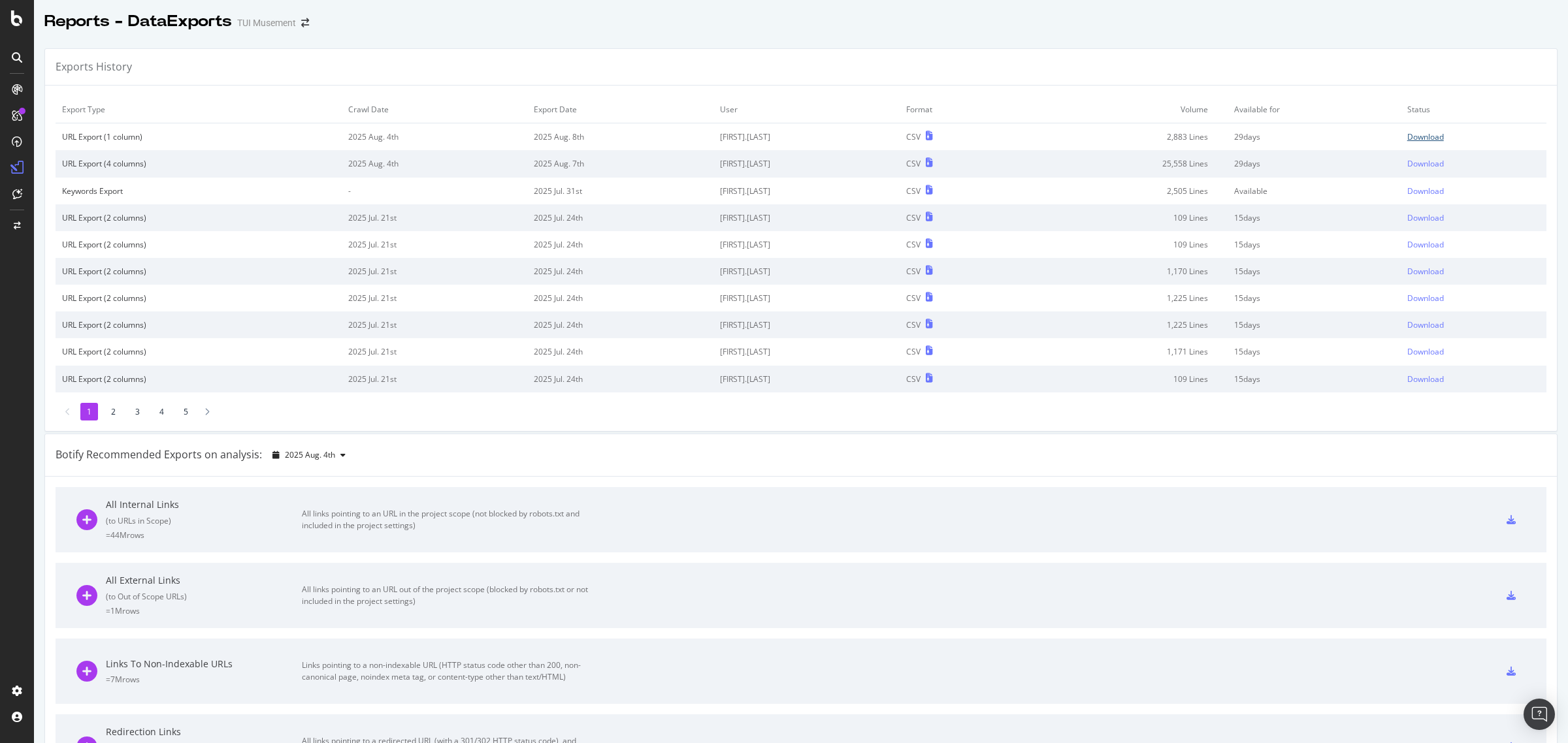 click on "Download" at bounding box center (1426, 136) 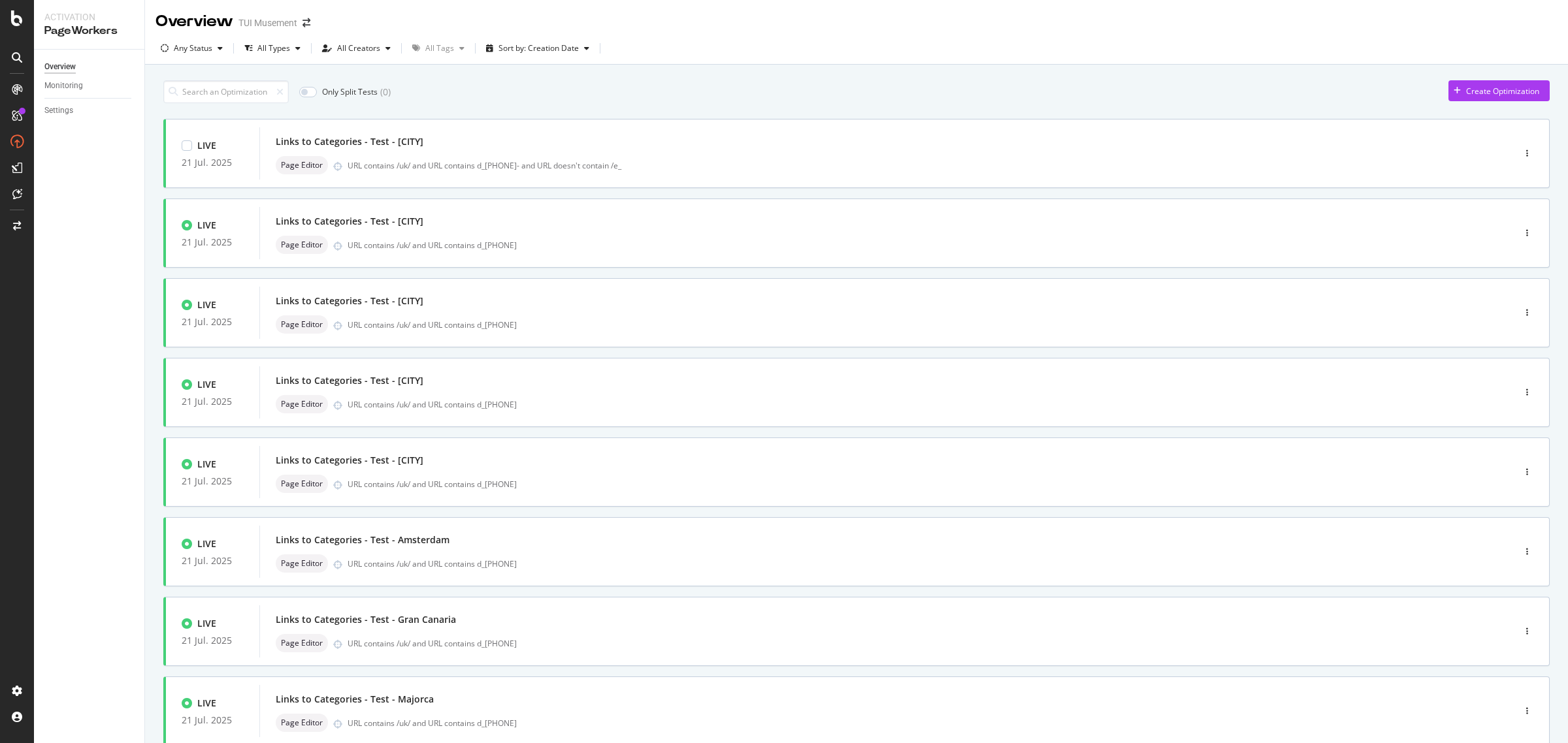 scroll, scrollTop: 0, scrollLeft: 0, axis: both 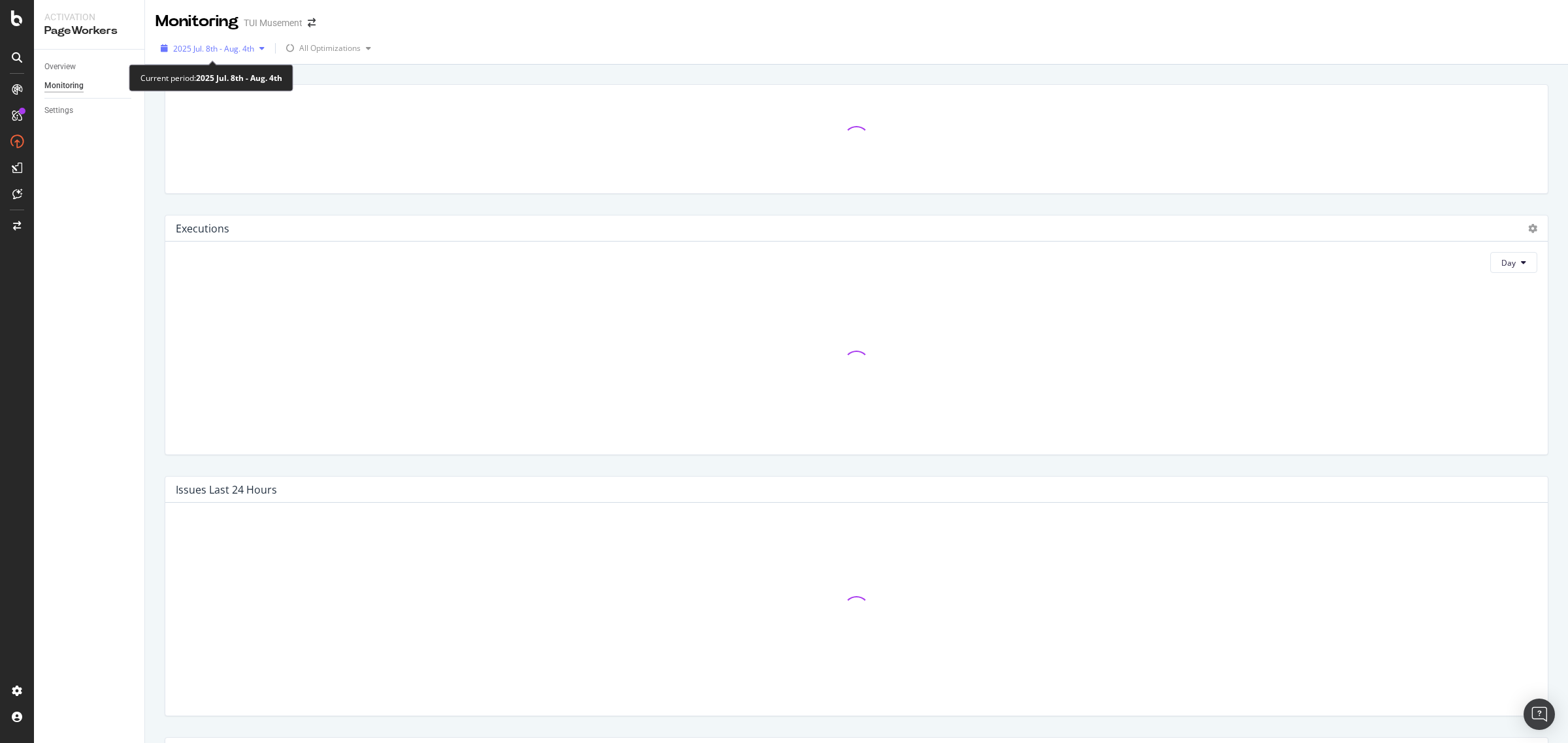 click on "2025 Jul. 8th - Aug. 4th" at bounding box center [214, 48] 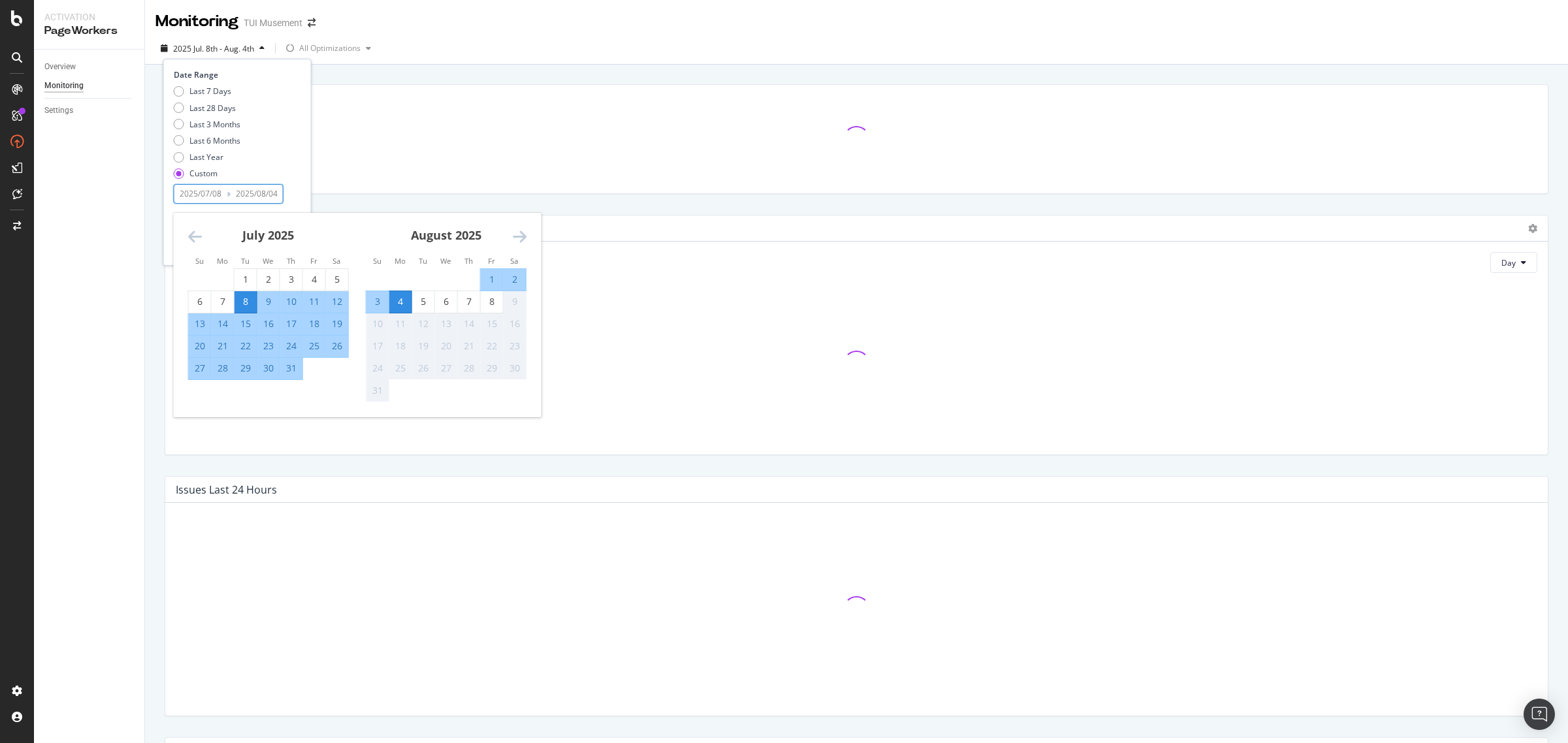 click on "2025/08/04" at bounding box center (257, 194) 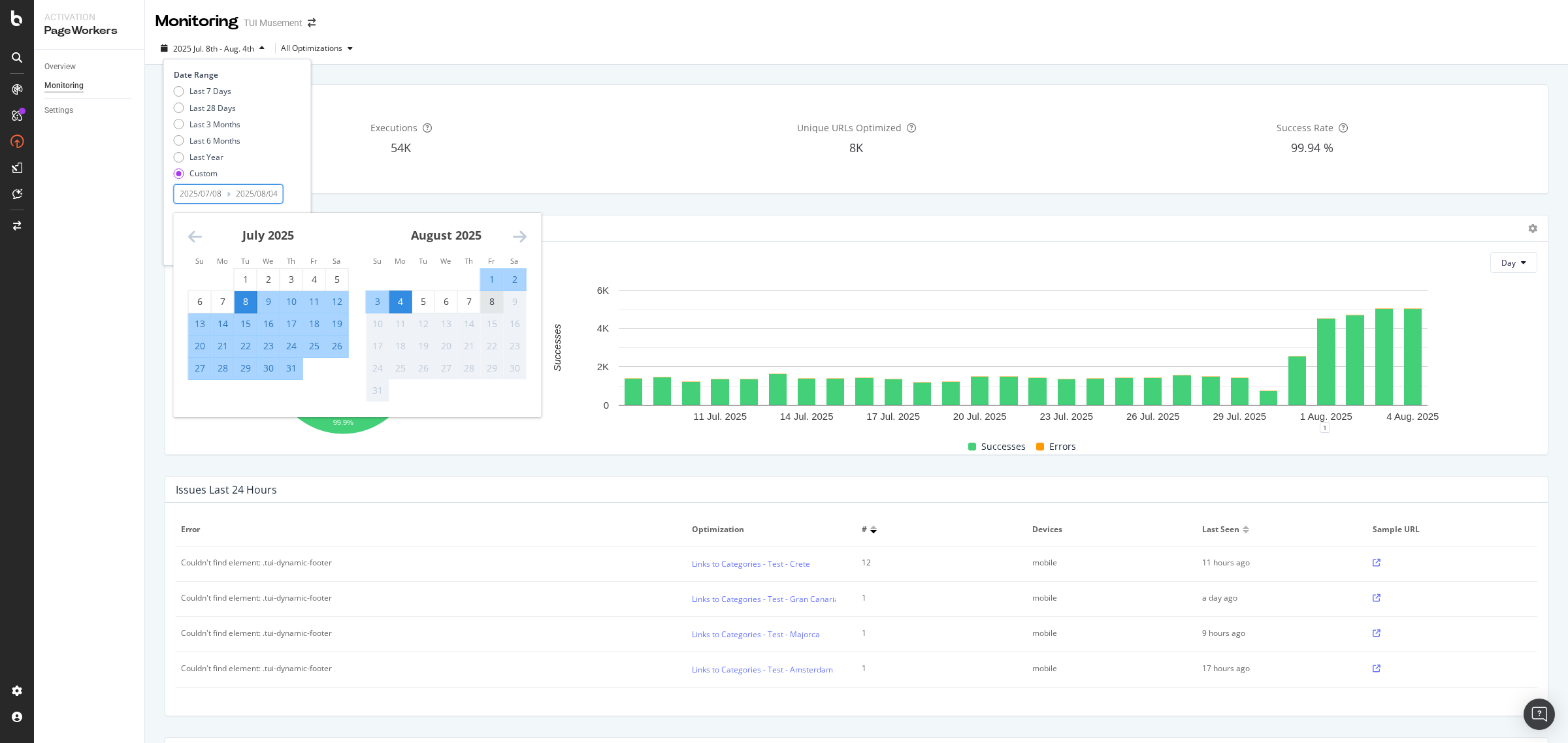 click on "8" at bounding box center [492, 302] 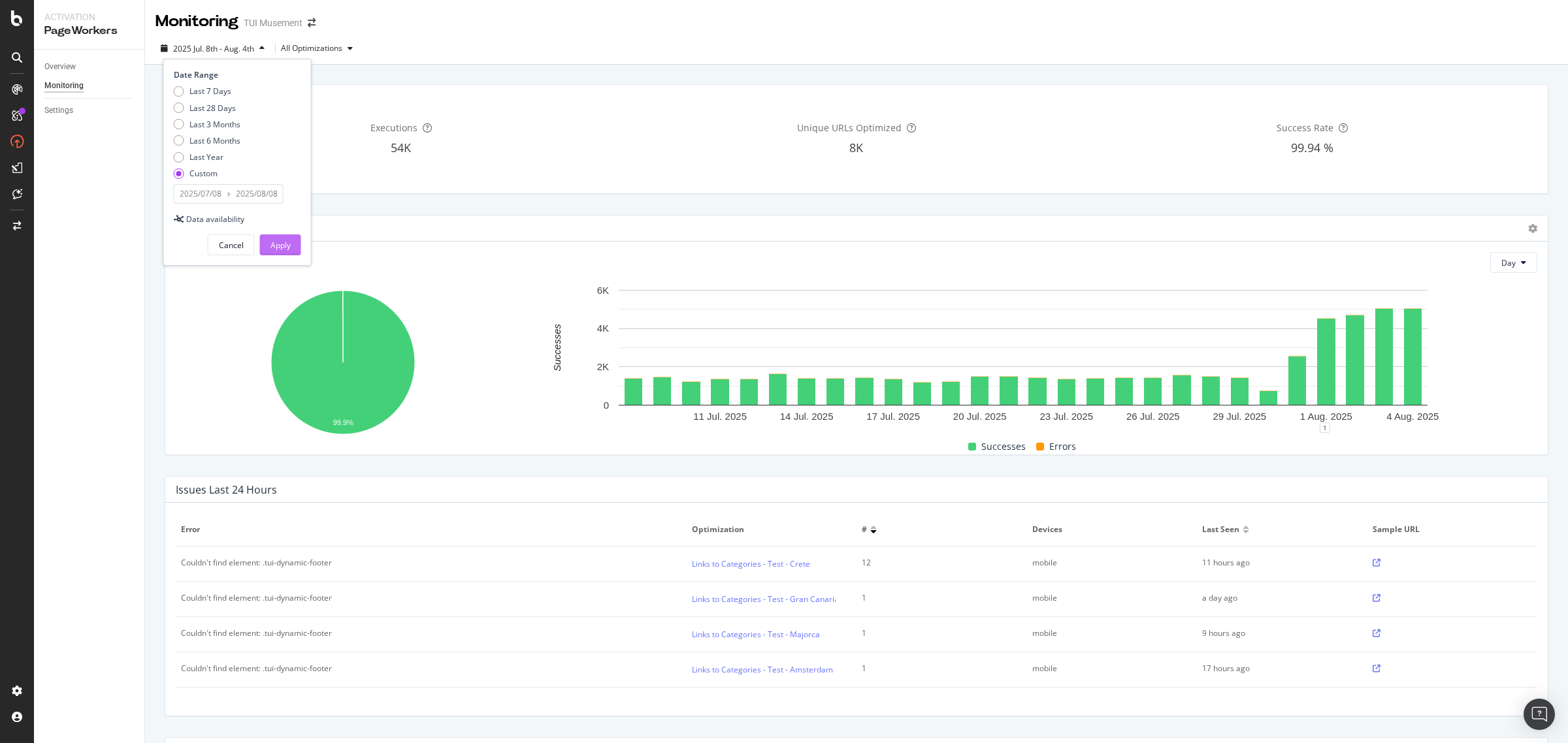 click on "Apply" at bounding box center [280, 245] 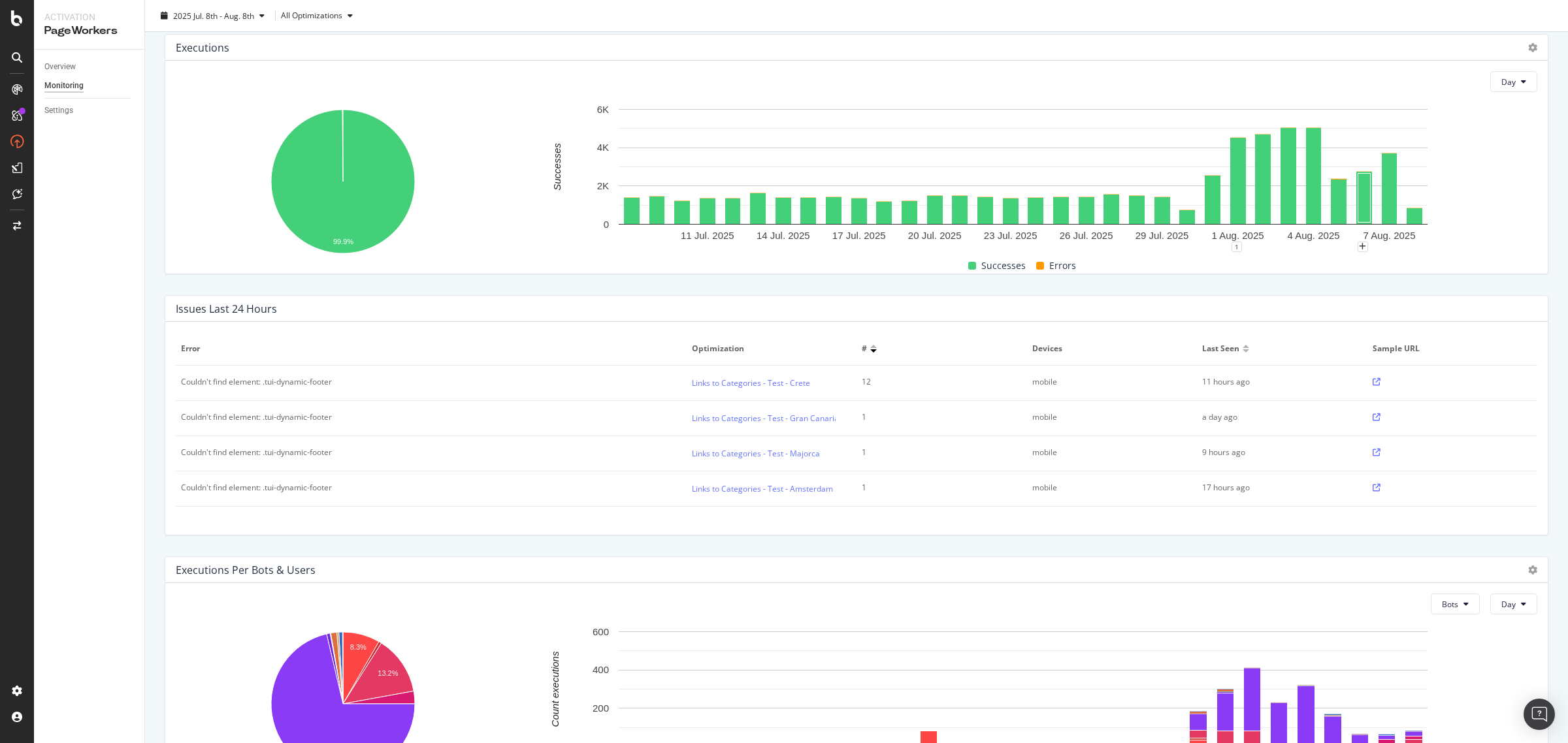 scroll, scrollTop: 291, scrollLeft: 0, axis: vertical 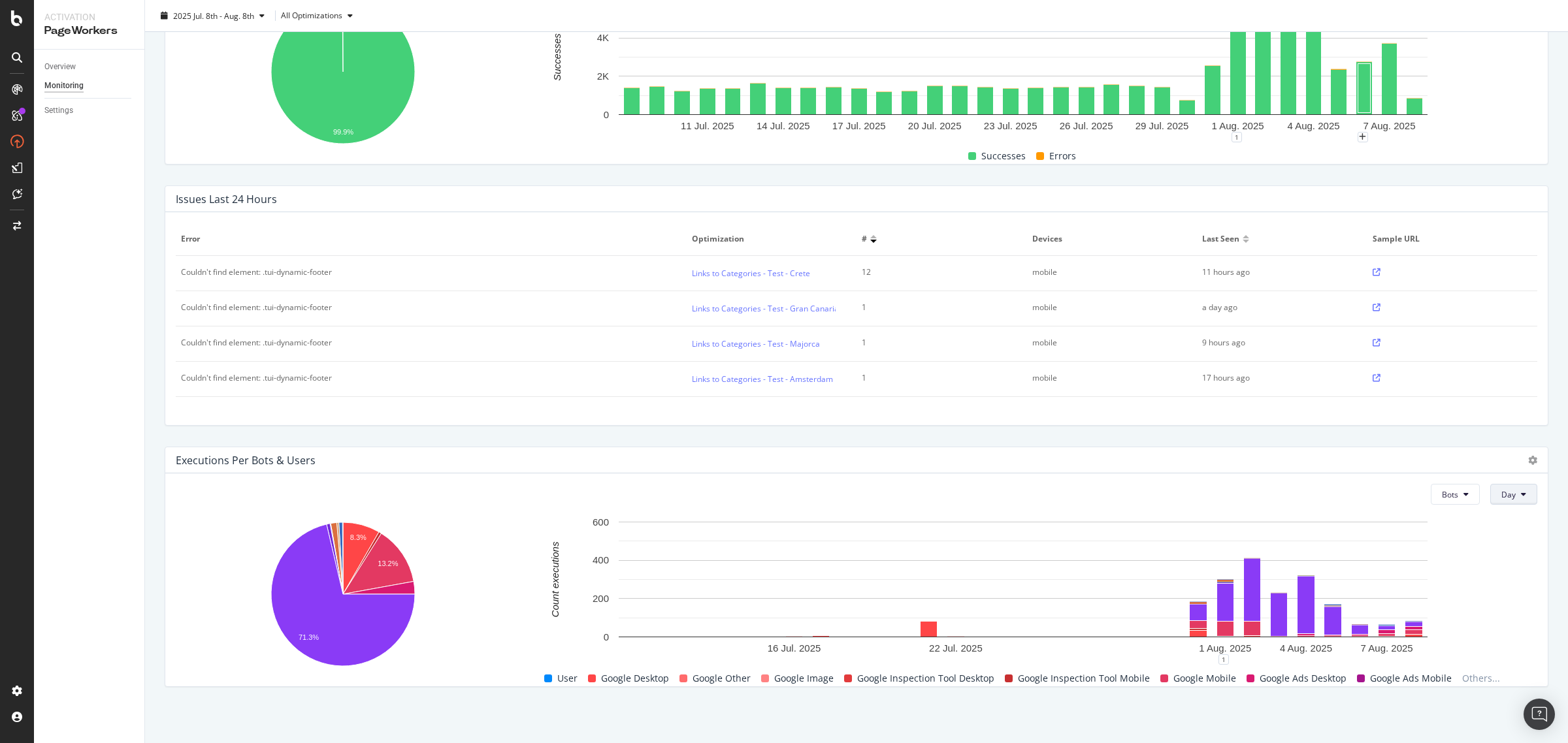 click on "Day" at bounding box center (1509, 494) 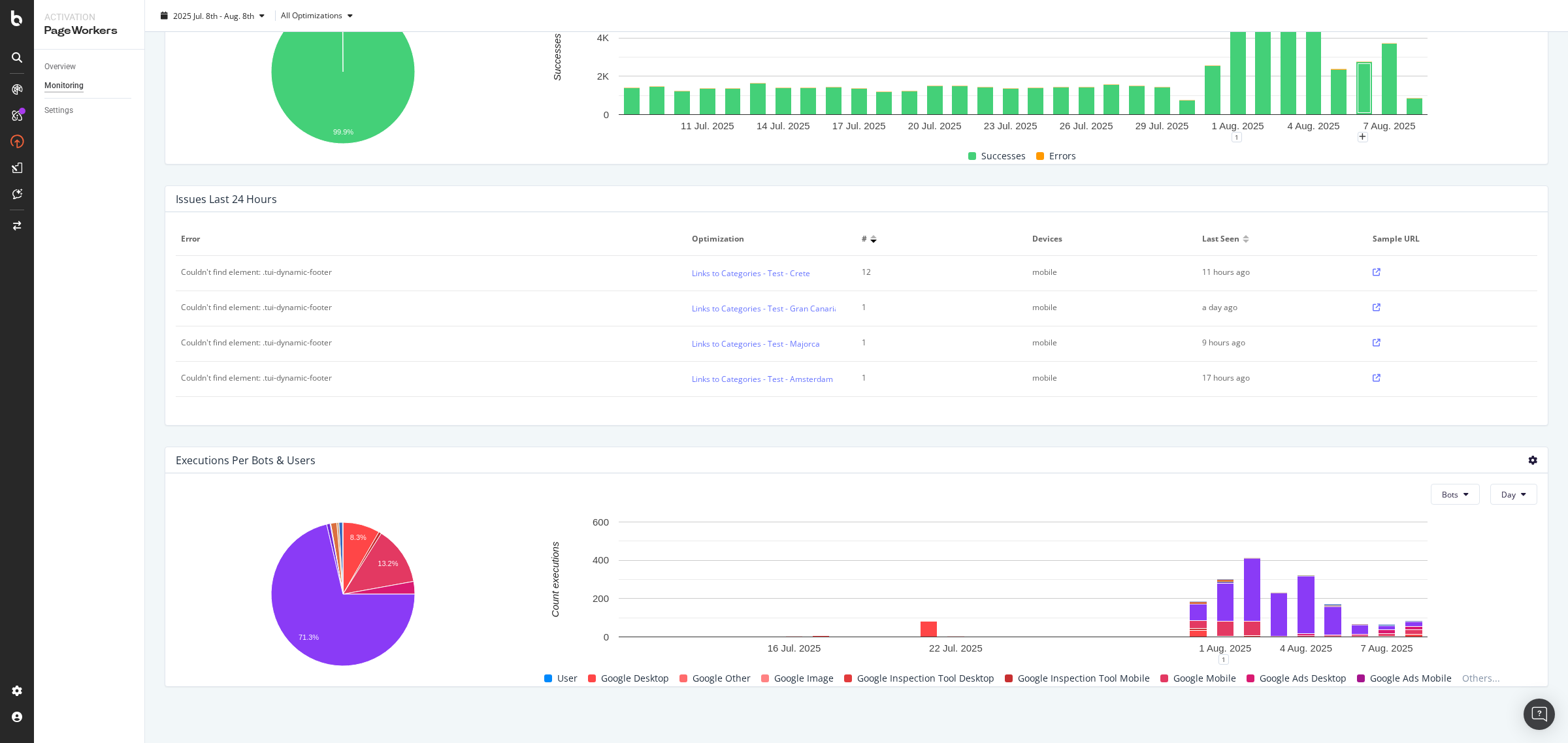 click at bounding box center [1533, 460] 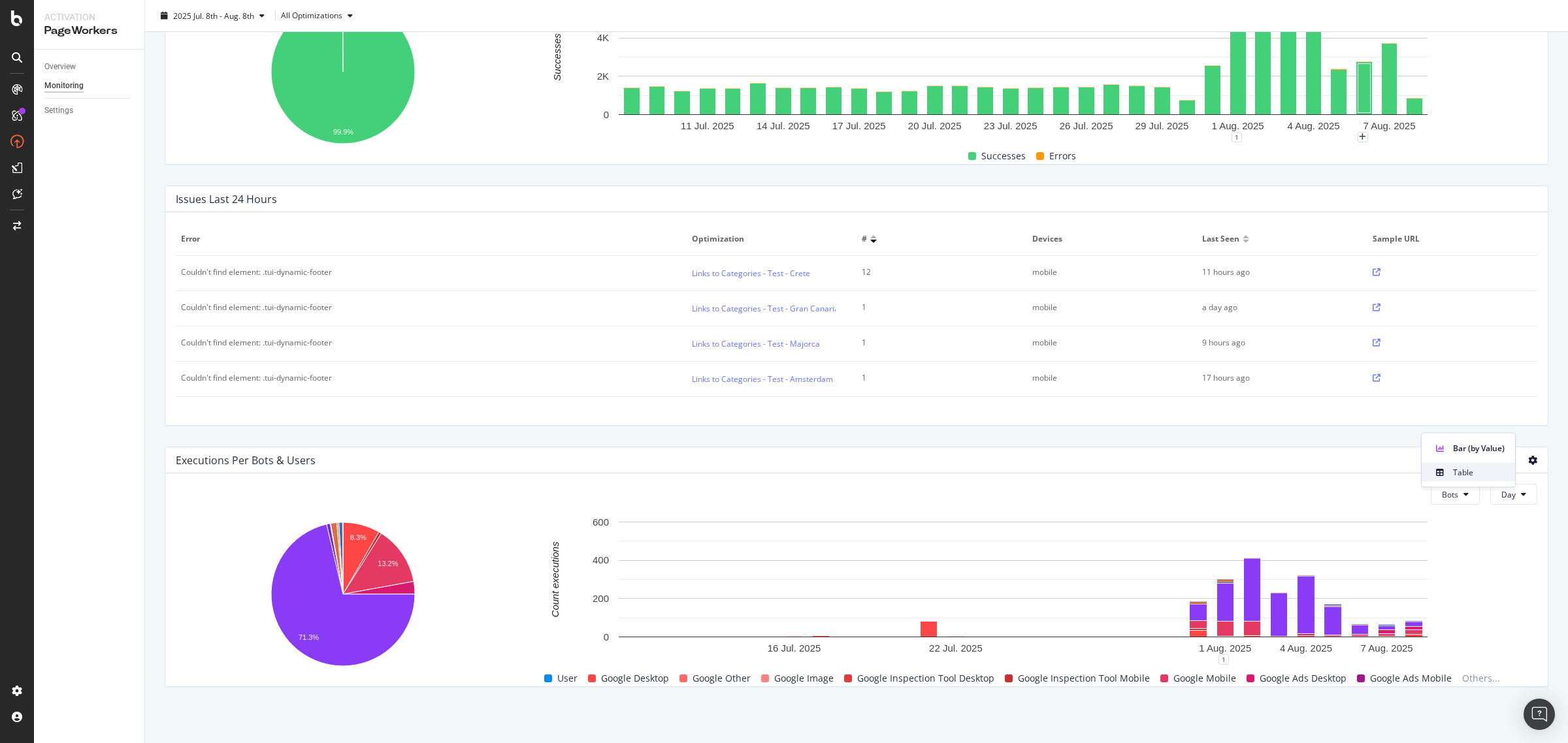 click on "Table" at bounding box center (1478, 472) 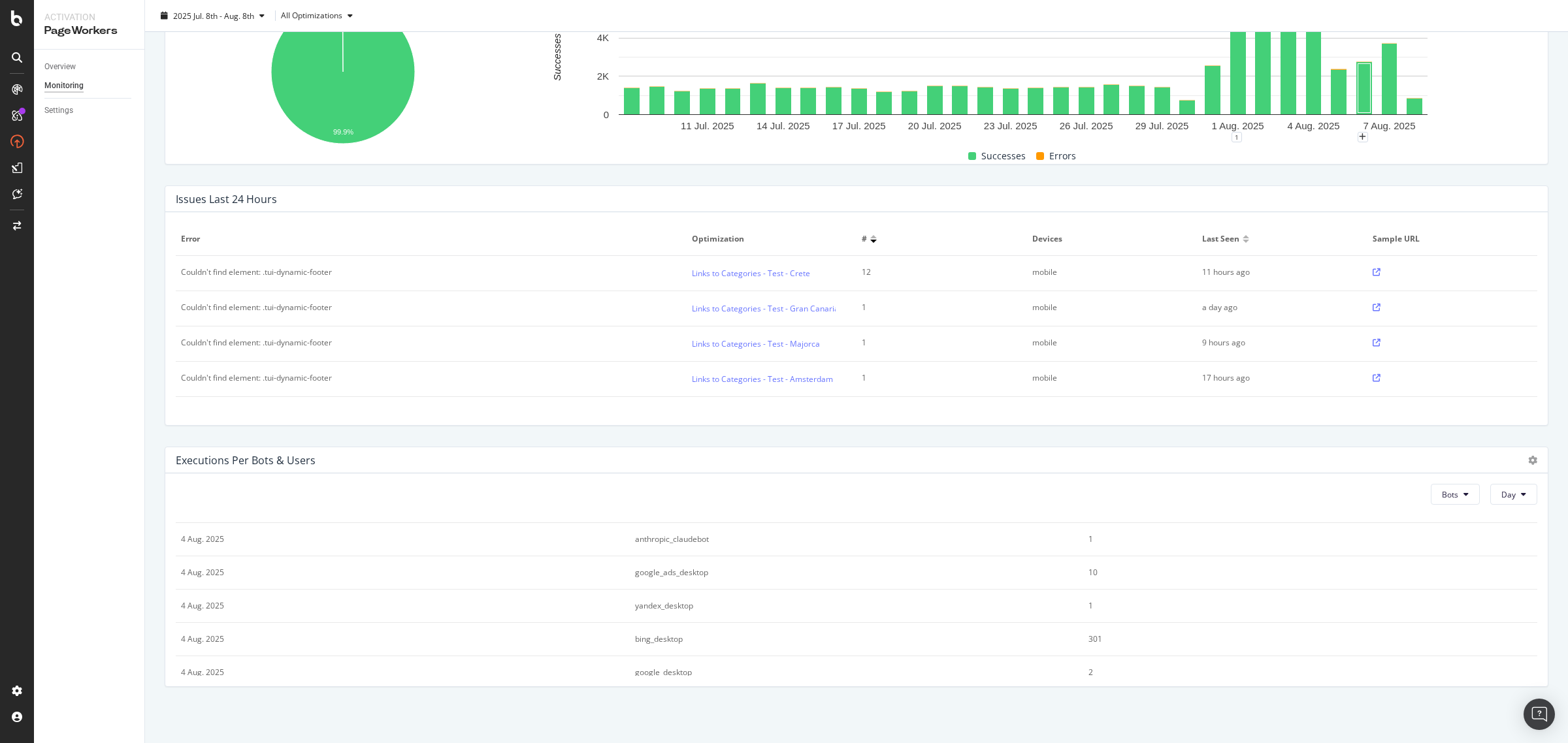 scroll, scrollTop: 1306, scrollLeft: 0, axis: vertical 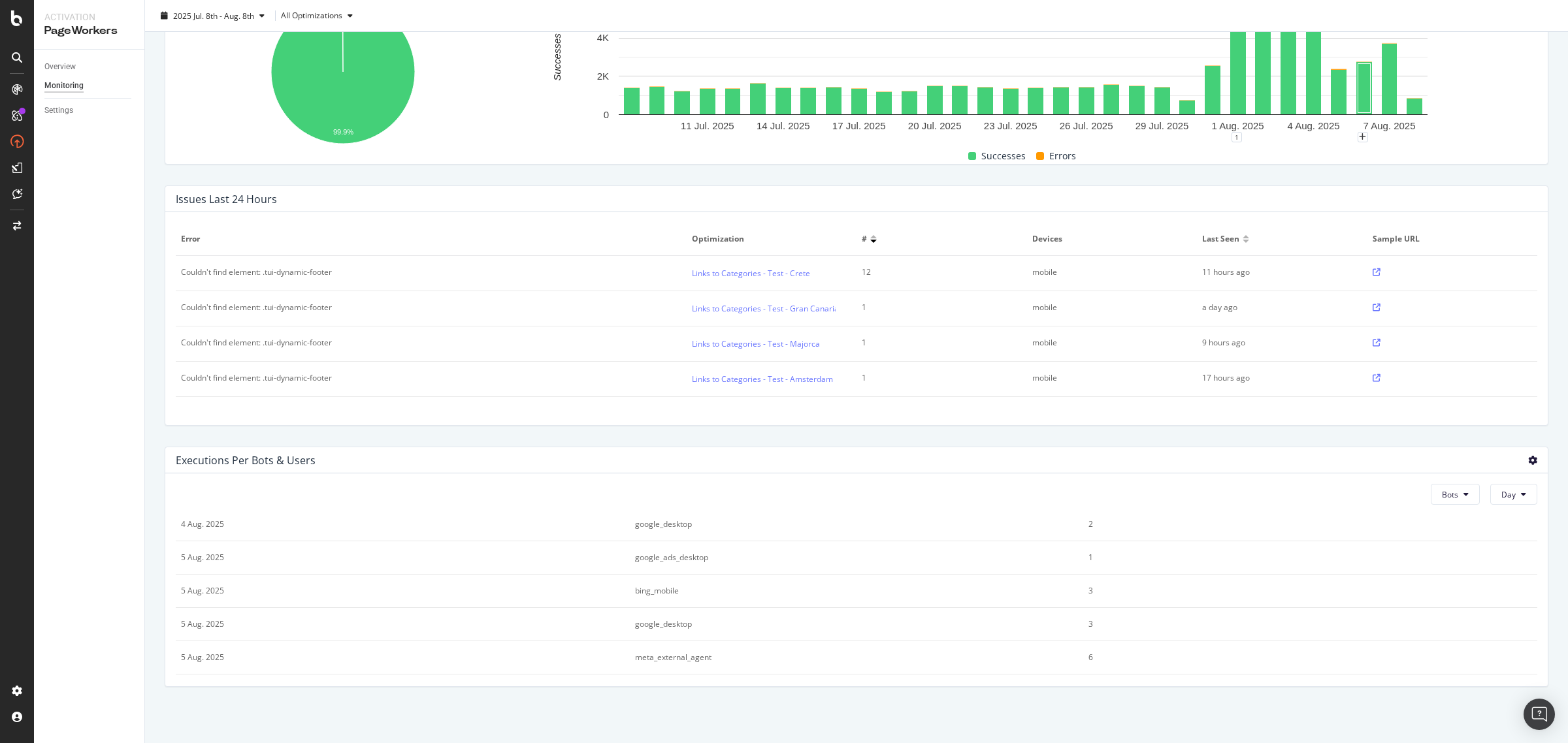 click at bounding box center (1533, 460) 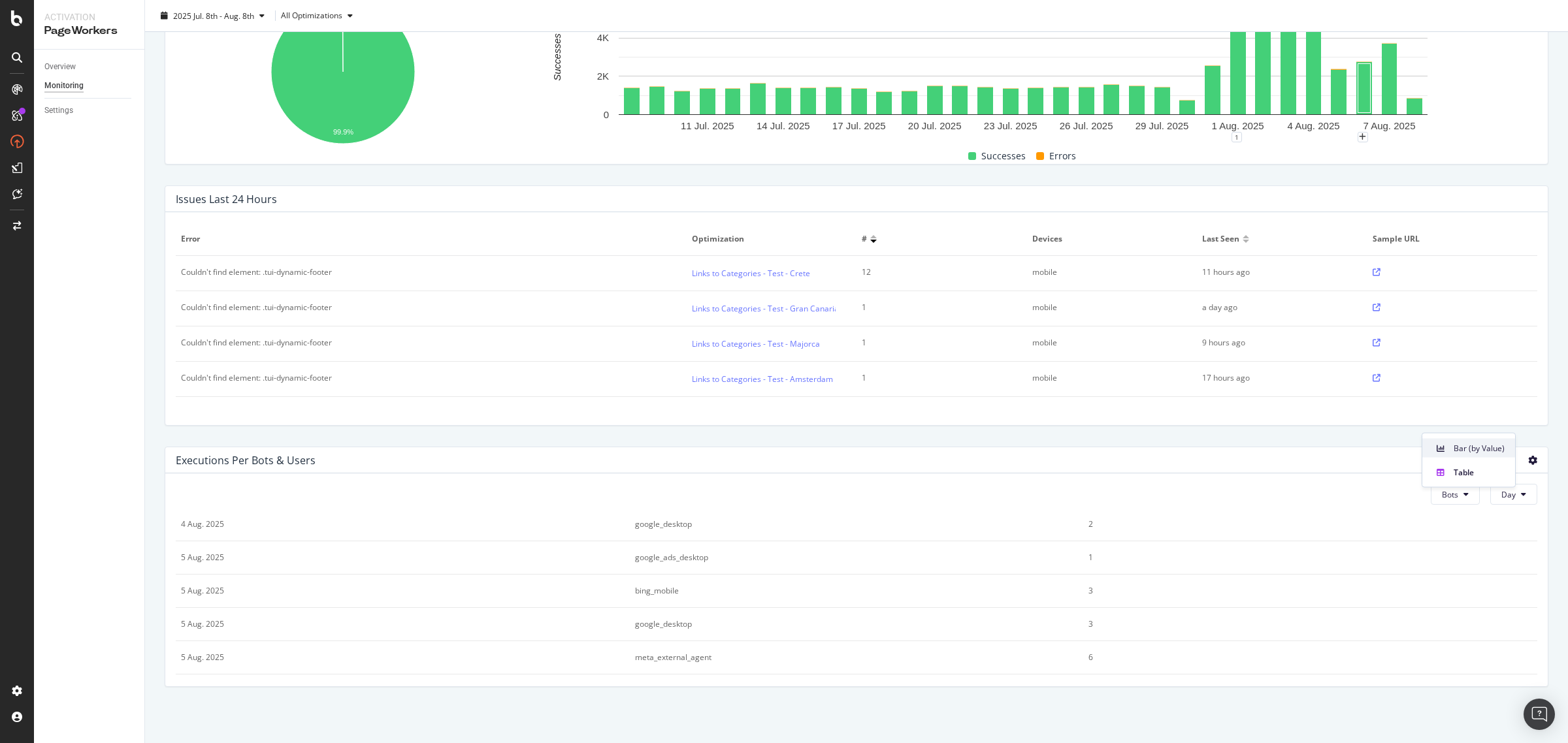 click on "Bar (by Value)" at bounding box center [1479, 448] 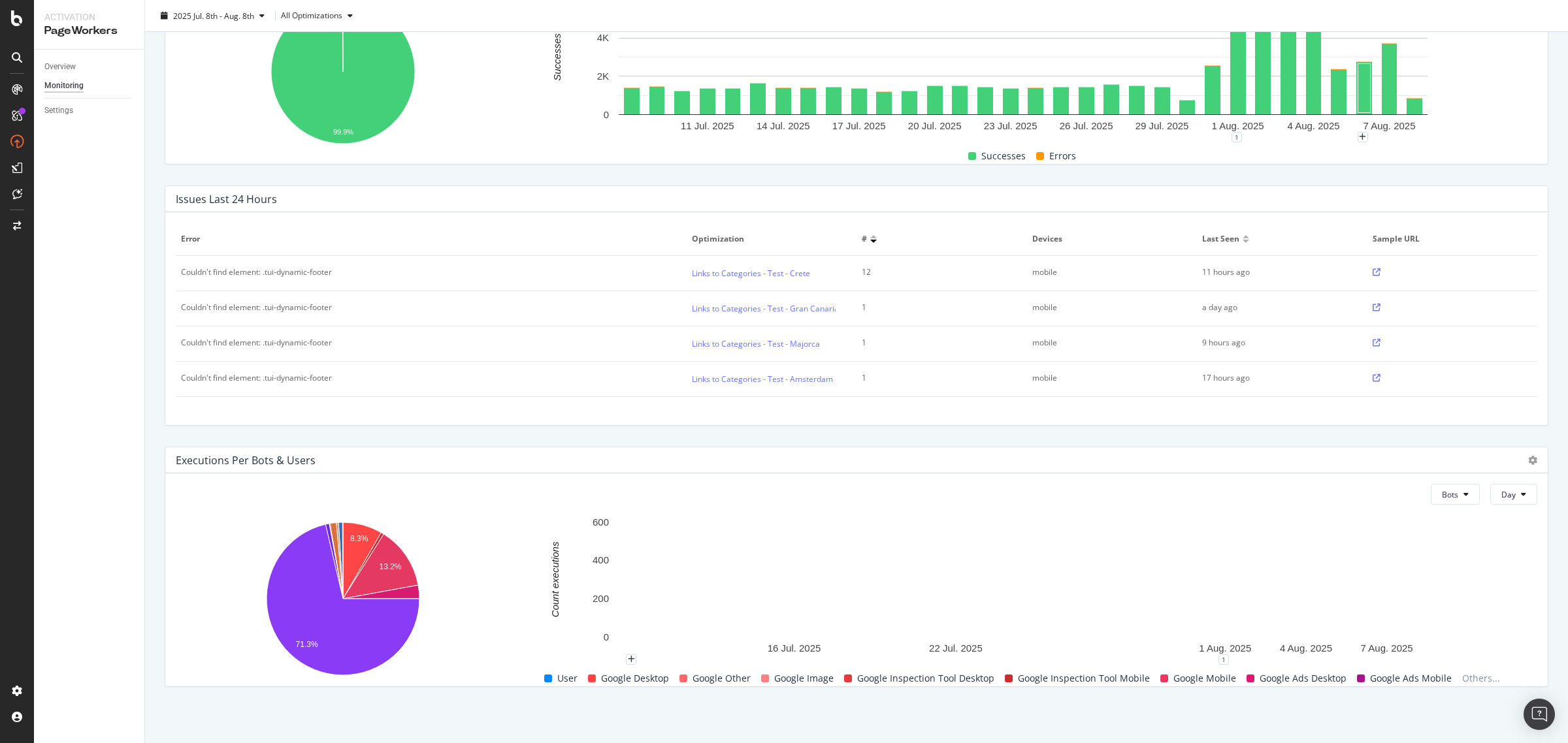 scroll, scrollTop: 0, scrollLeft: 0, axis: both 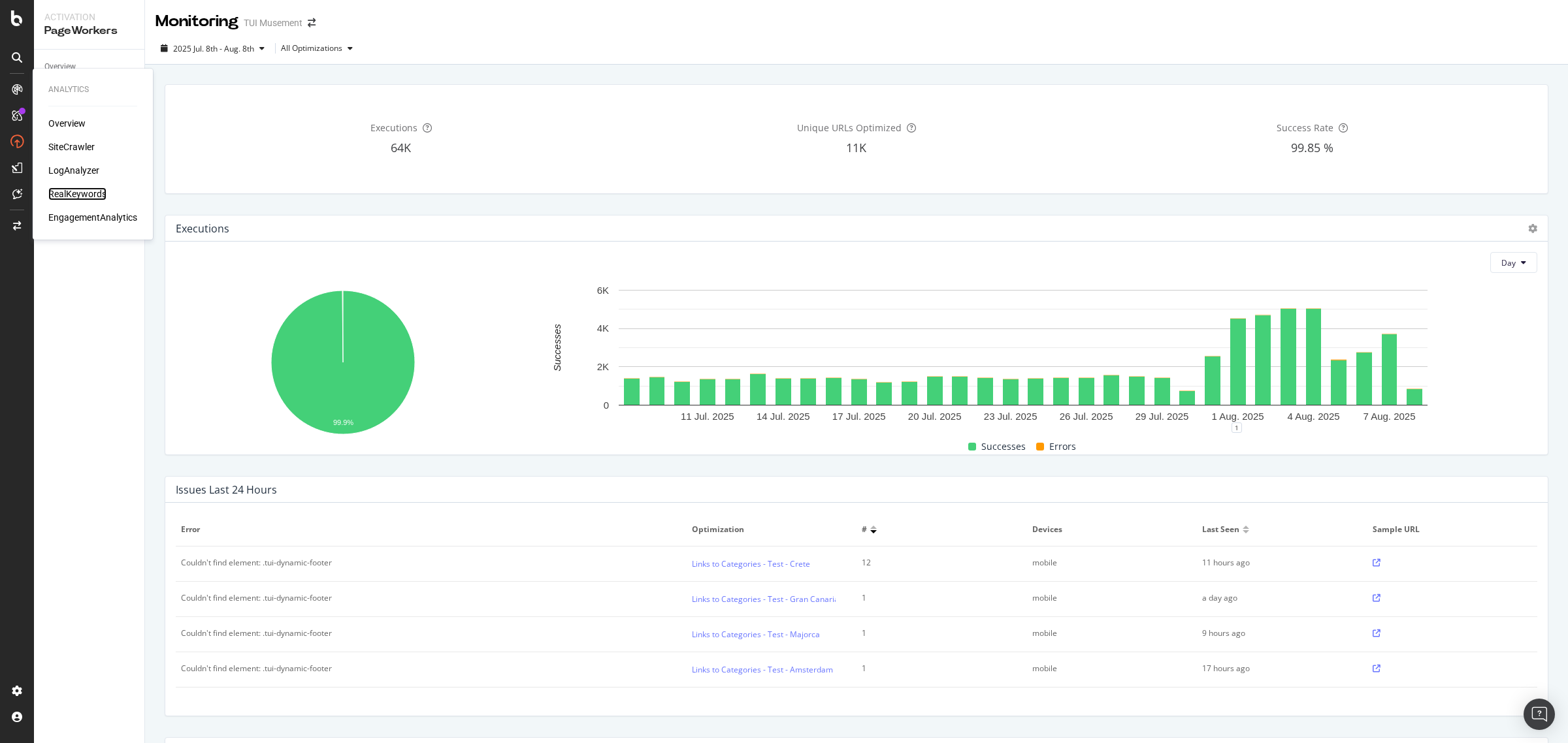 click on "RealKeywords" at bounding box center (77, 194) 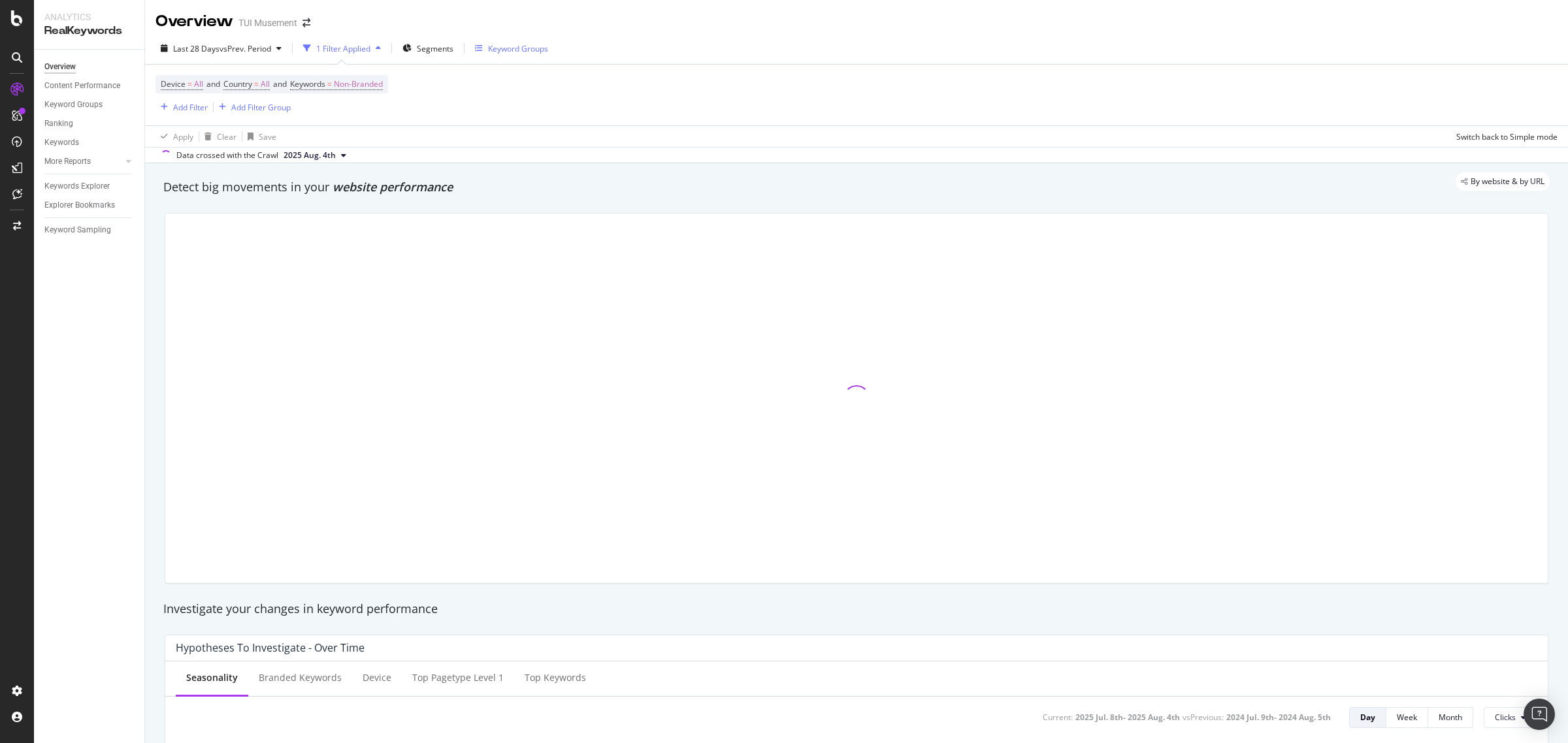 click on "Keyword Groups" at bounding box center (518, 48) 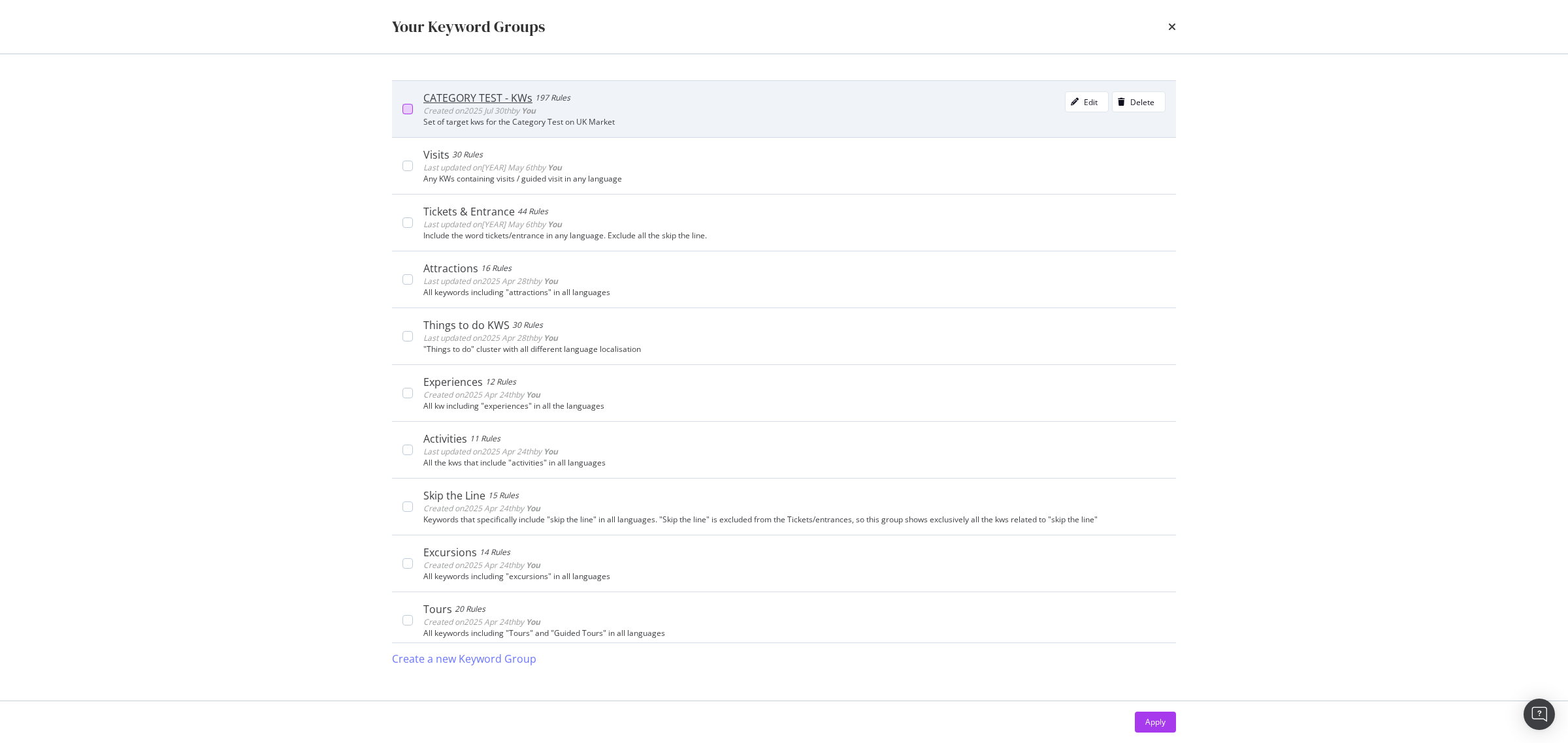 click at bounding box center (408, 109) 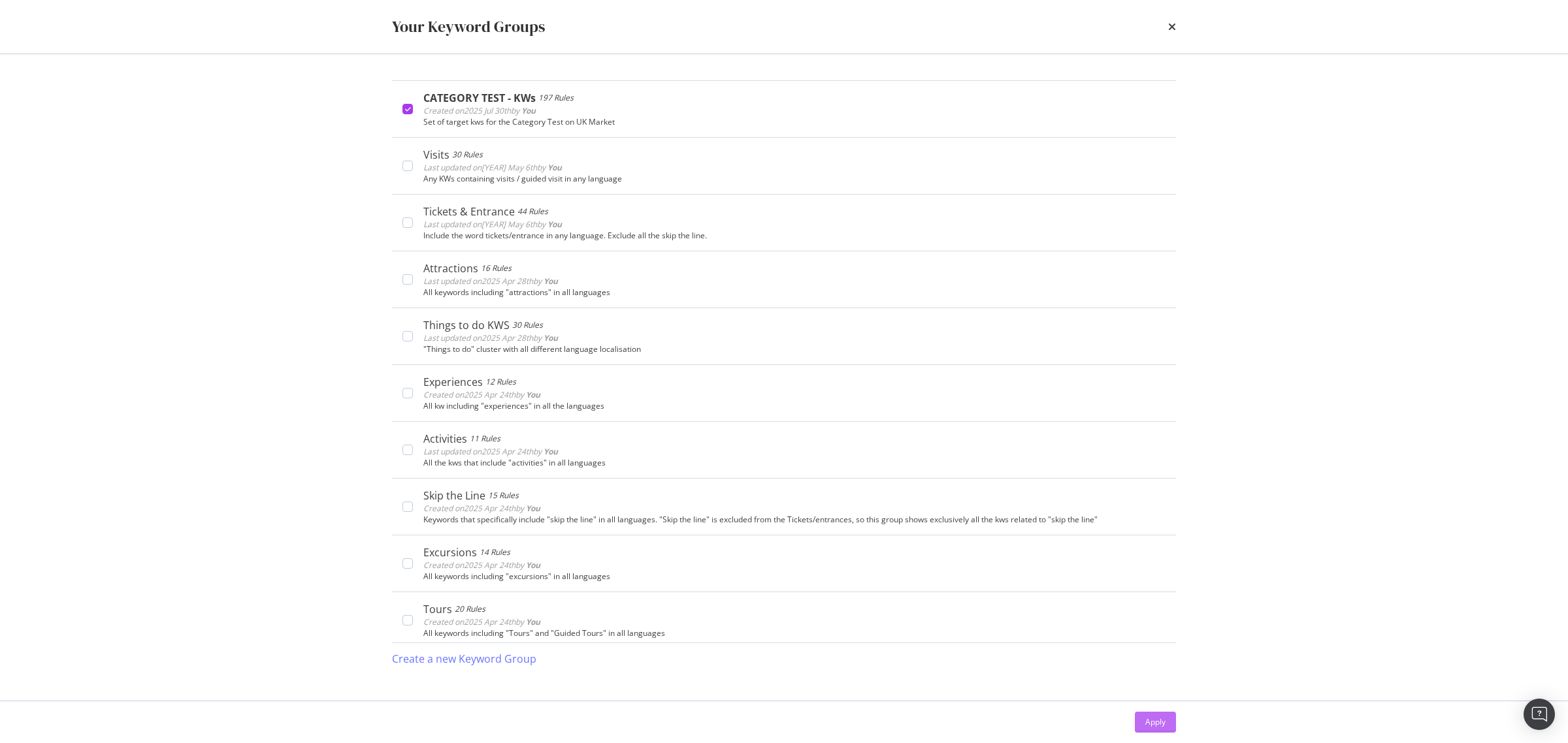 click on "Apply" at bounding box center (1155, 722) 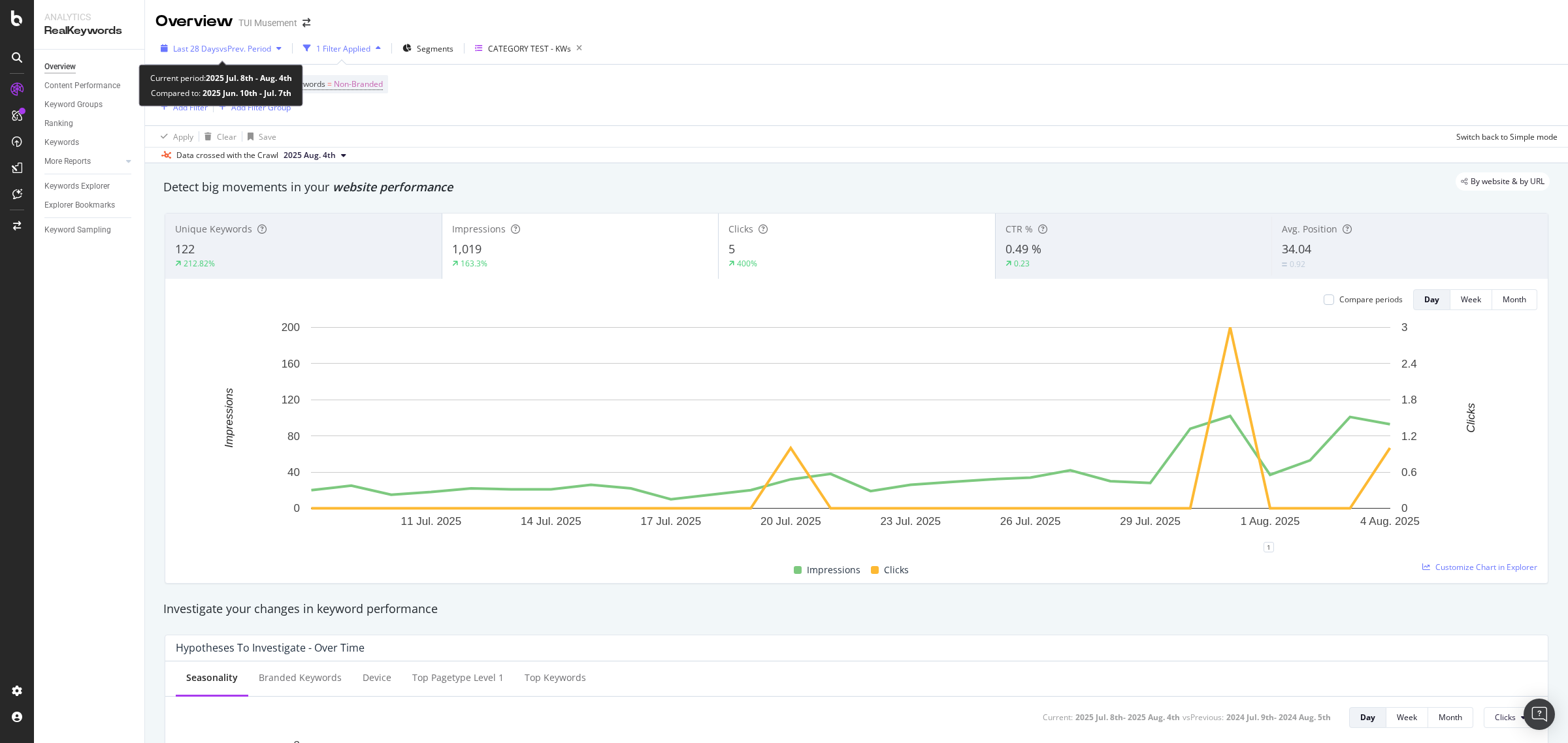 click on "vs  Prev. Period" at bounding box center [245, 48] 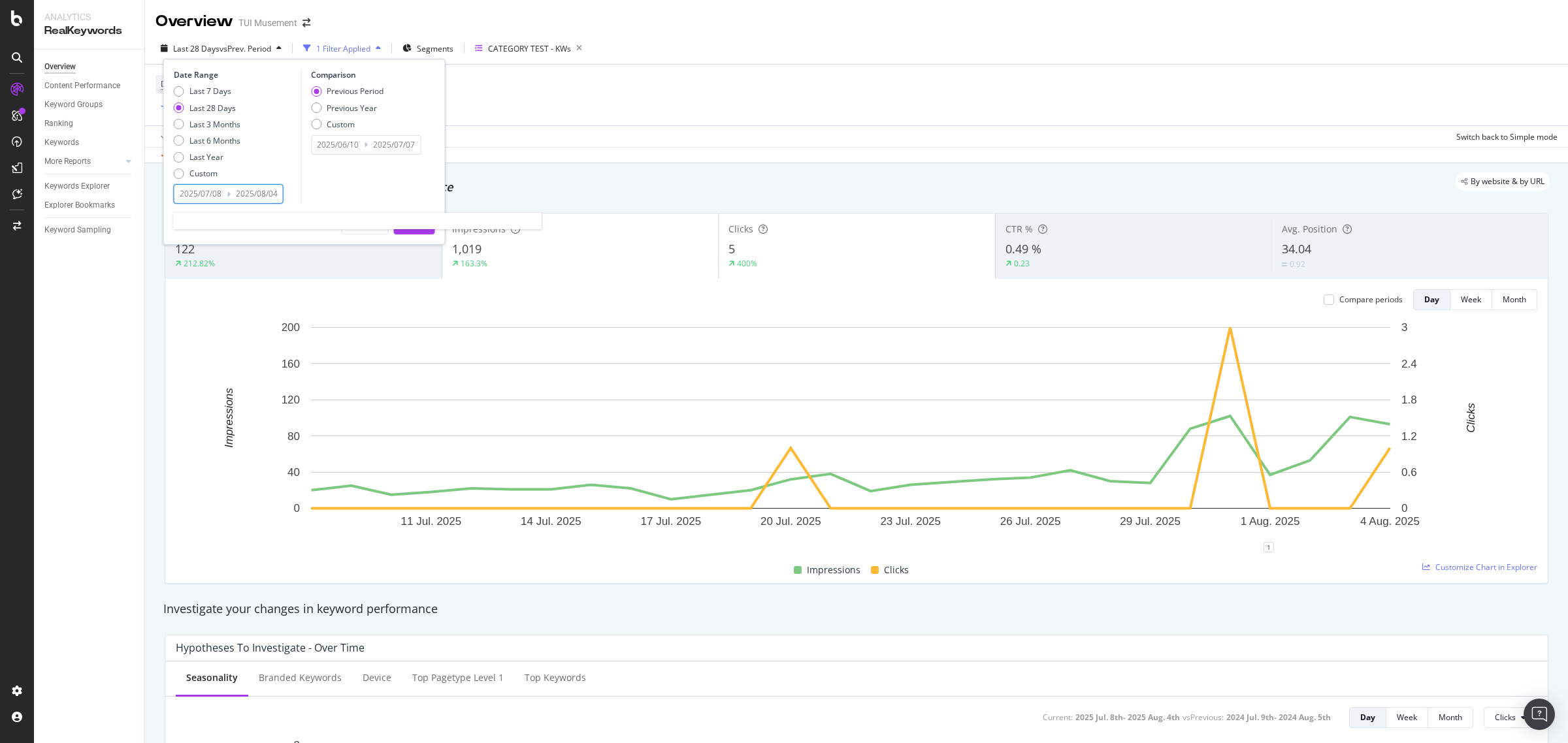 click on "2025/07/08" at bounding box center [201, 194] 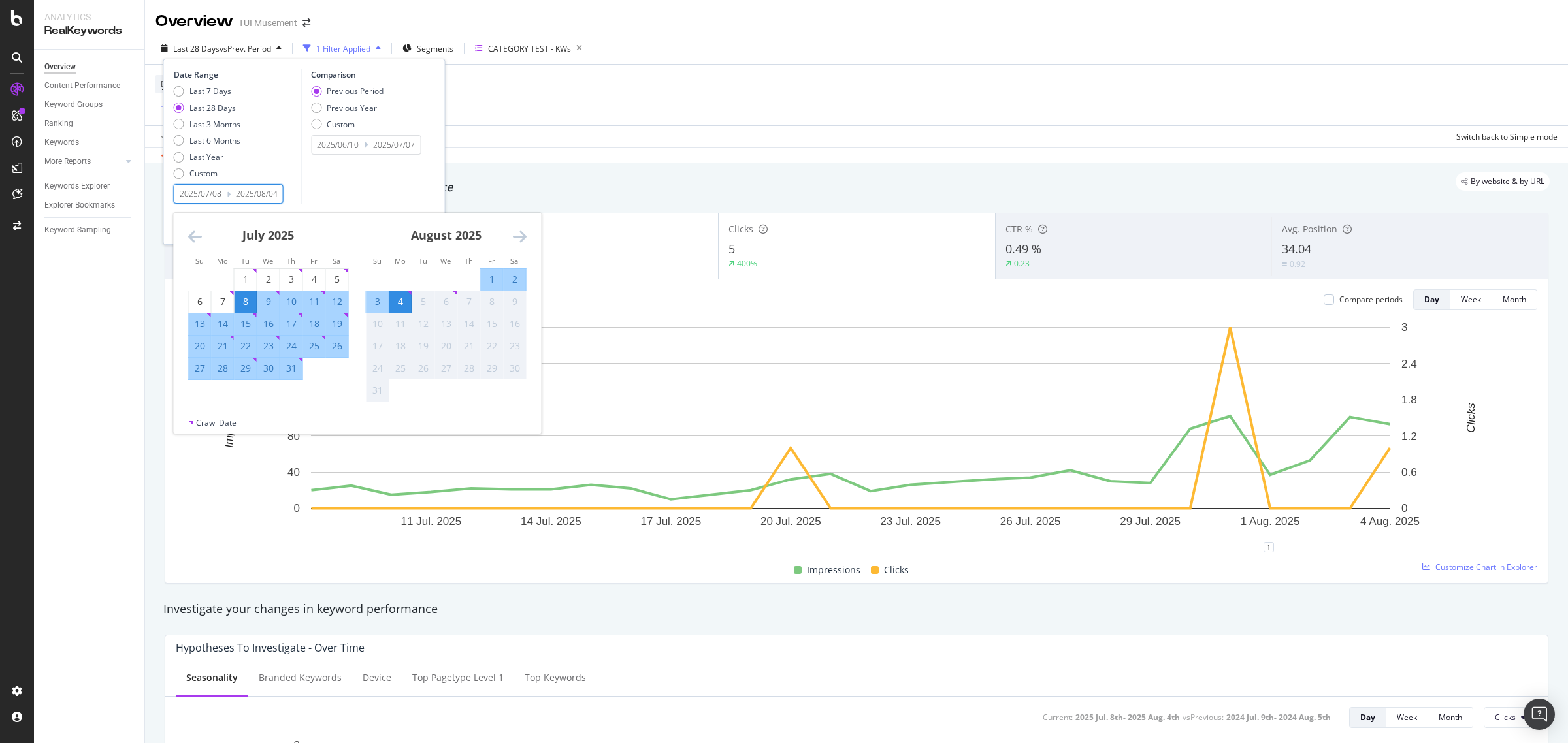 click on "Device   =     All  and  Country   =     All  and  Keywords   =     Non-Branded Add Filter Add Filter Group" at bounding box center [857, 95] 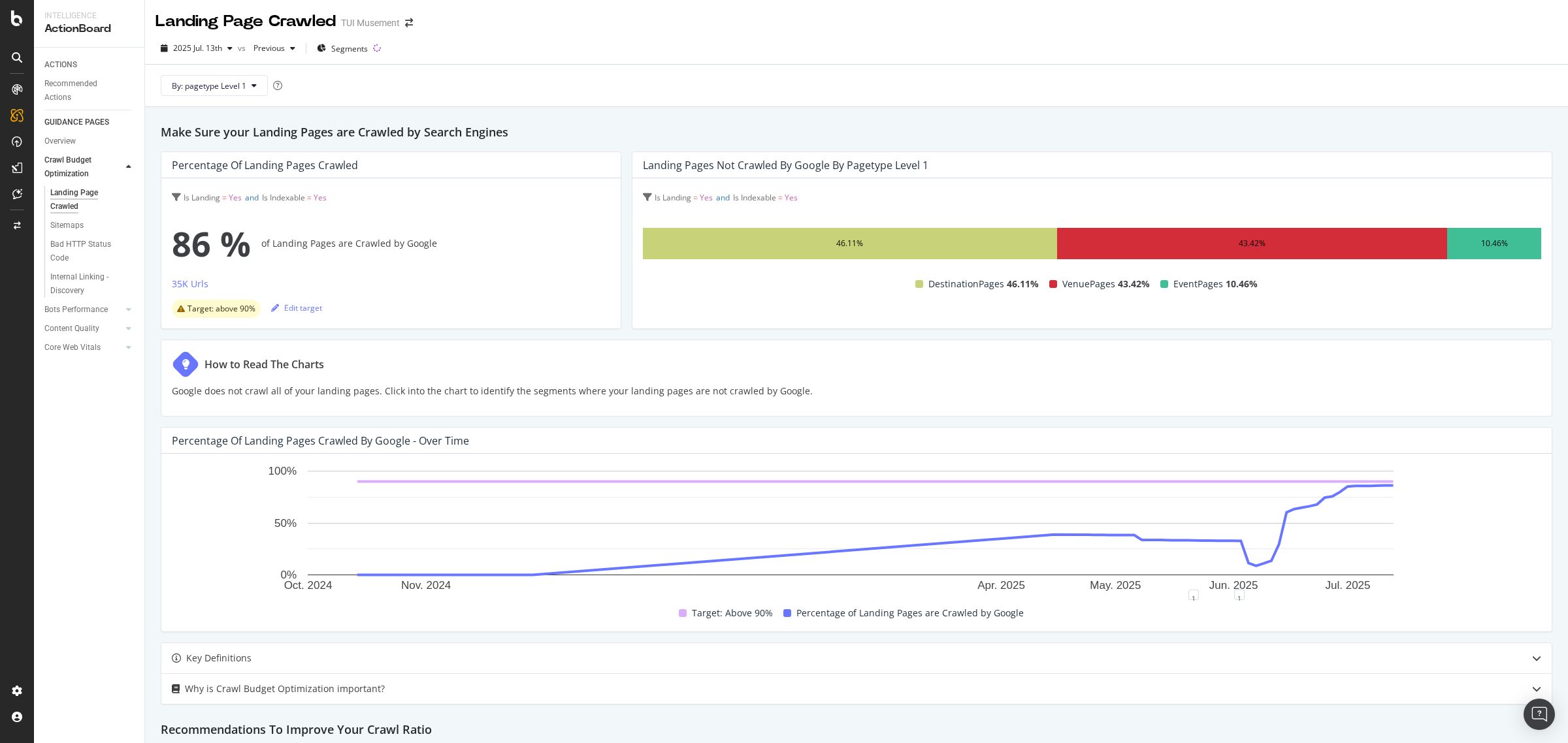 scroll, scrollTop: 0, scrollLeft: 0, axis: both 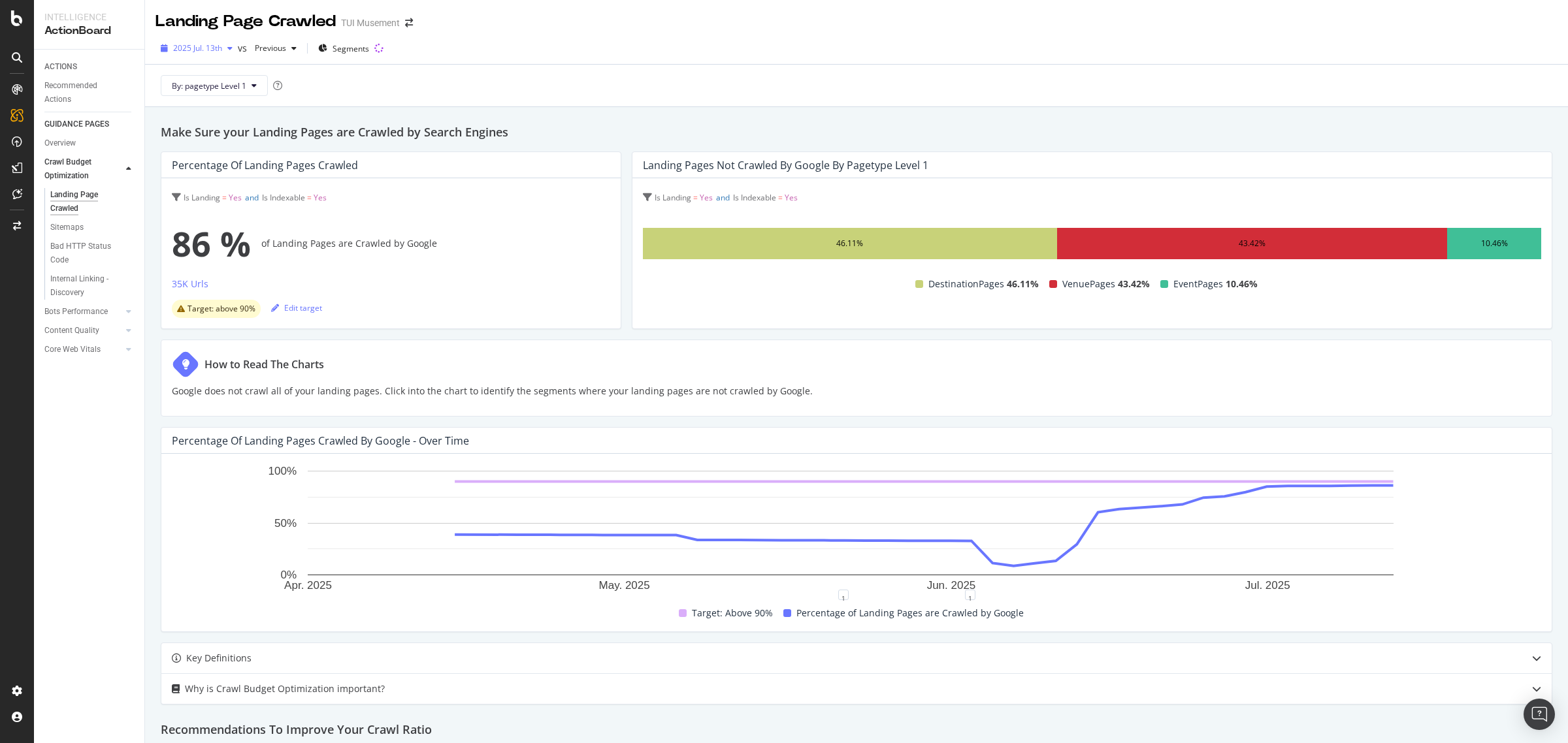 click on "2025 Jul. 13th" at bounding box center (197, 48) 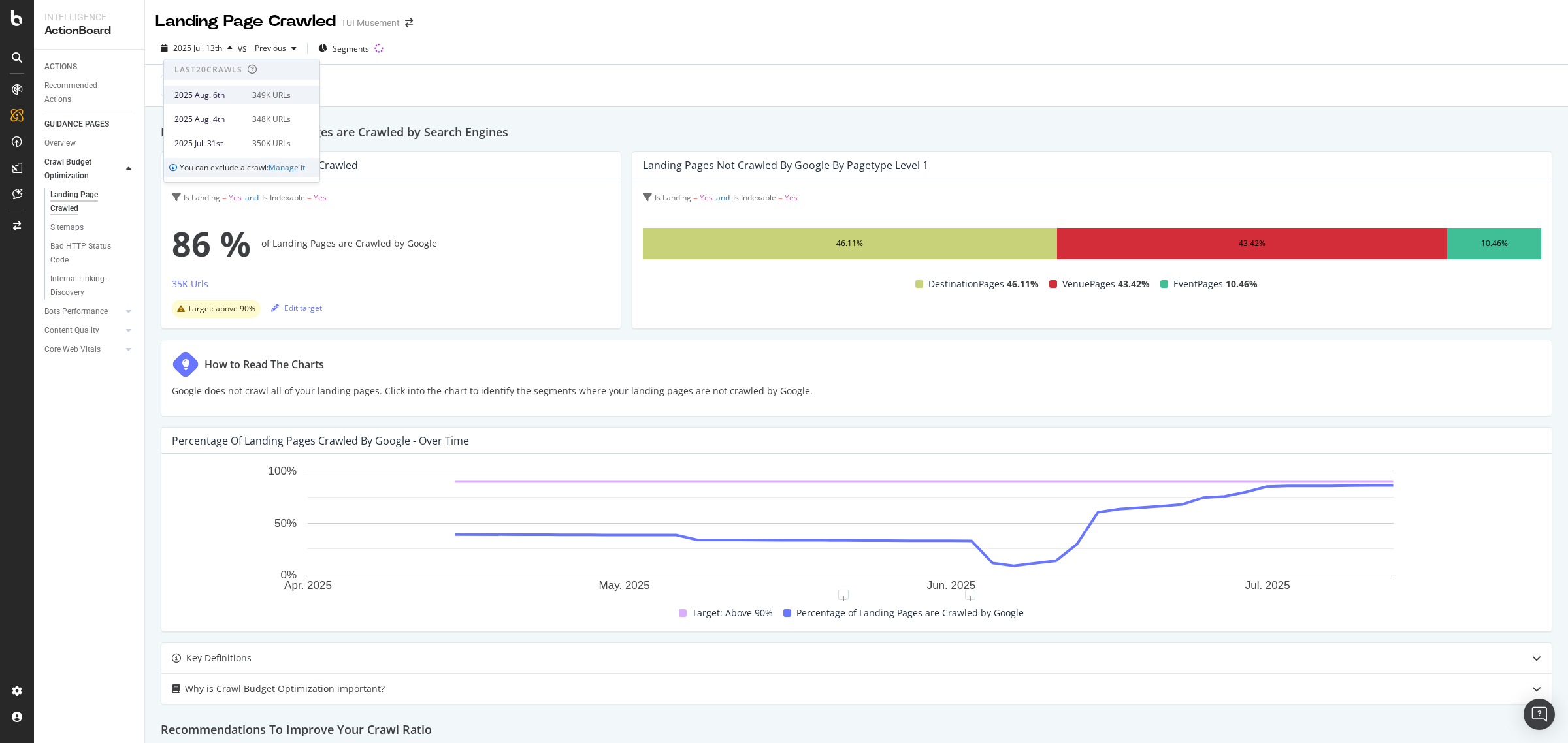 click on "2025 Aug. 6th" at bounding box center [209, 95] 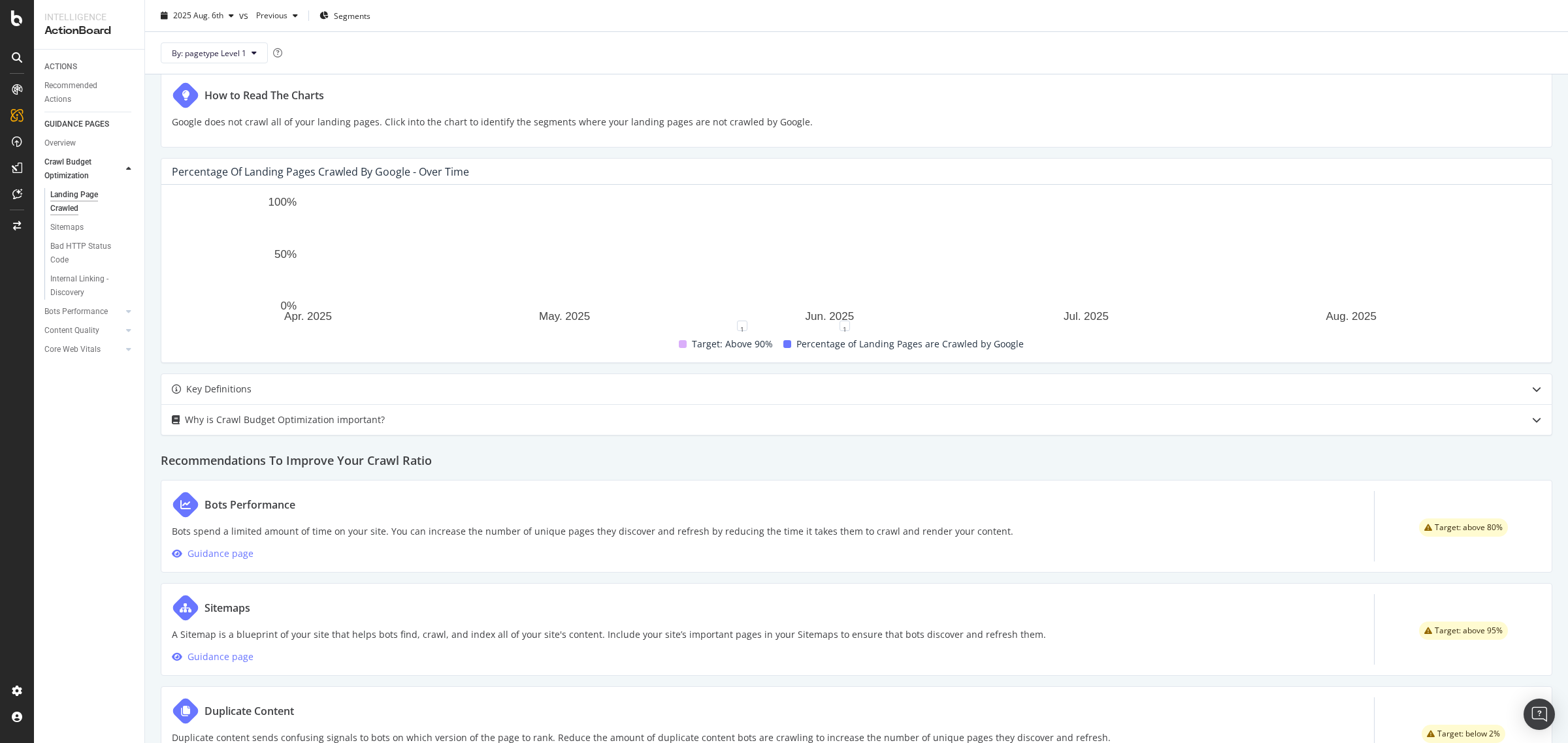 scroll, scrollTop: 0, scrollLeft: 0, axis: both 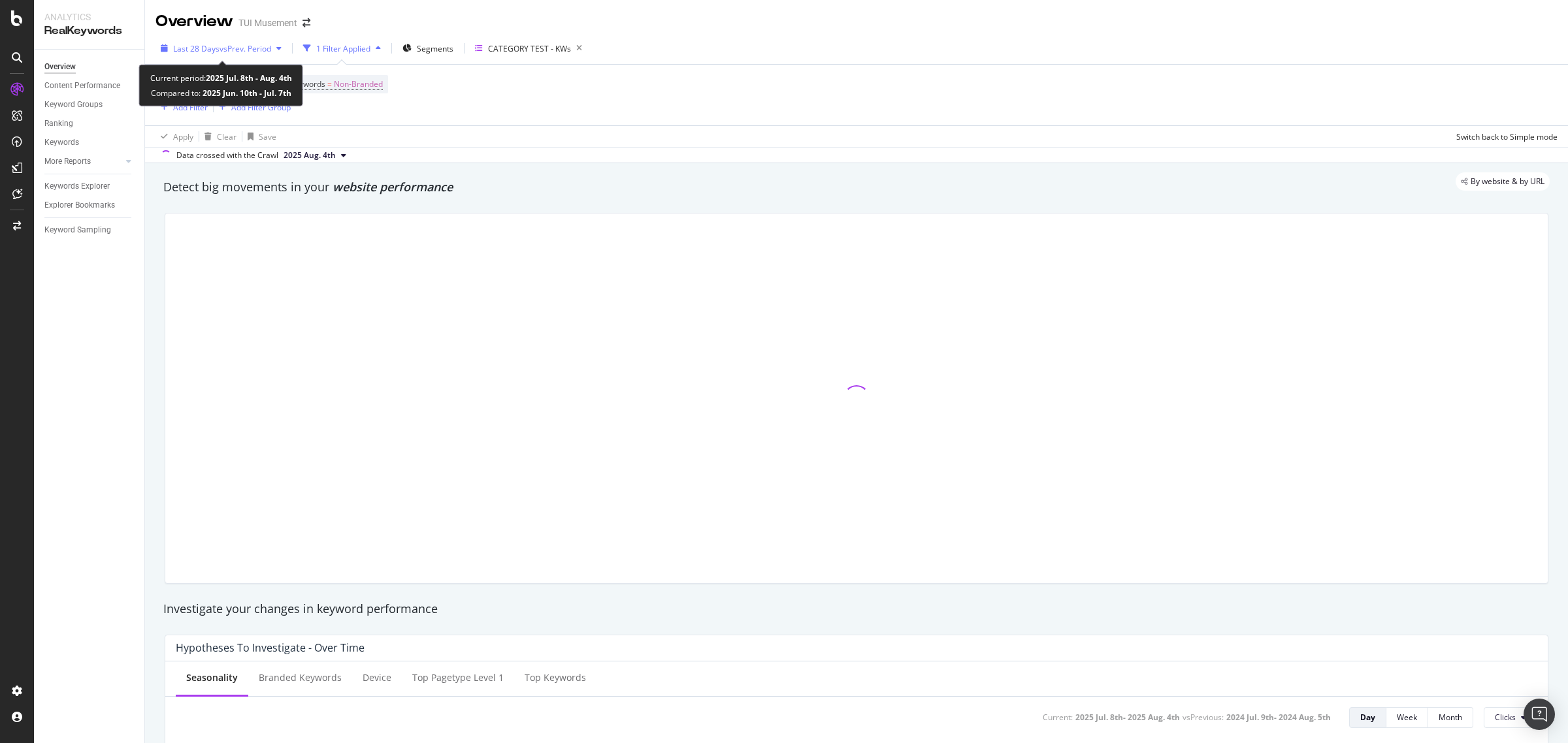 click on "Last 28 Days" at bounding box center [196, 48] 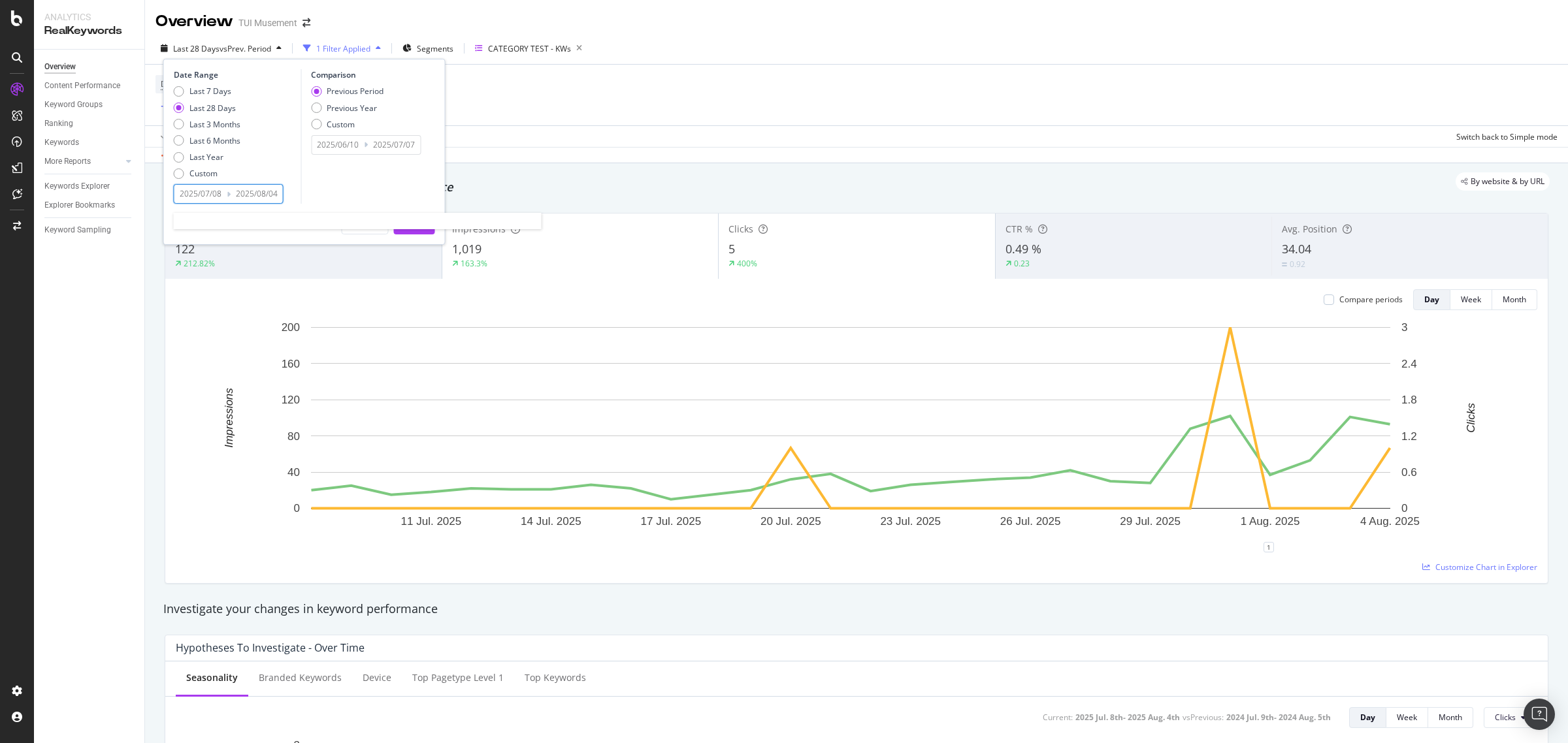click on "2025/07/08" at bounding box center [201, 194] 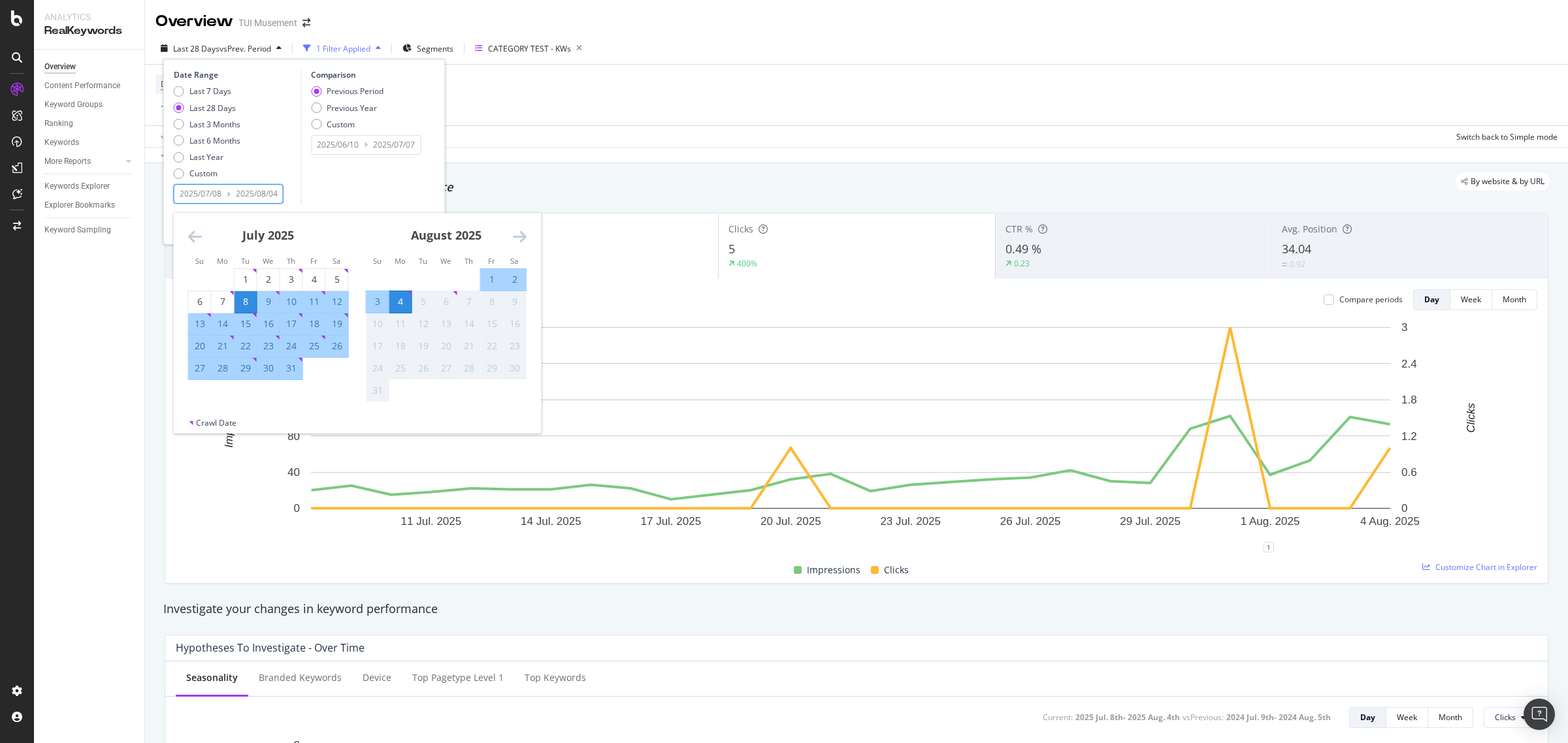 click on "1" at bounding box center [492, 279] 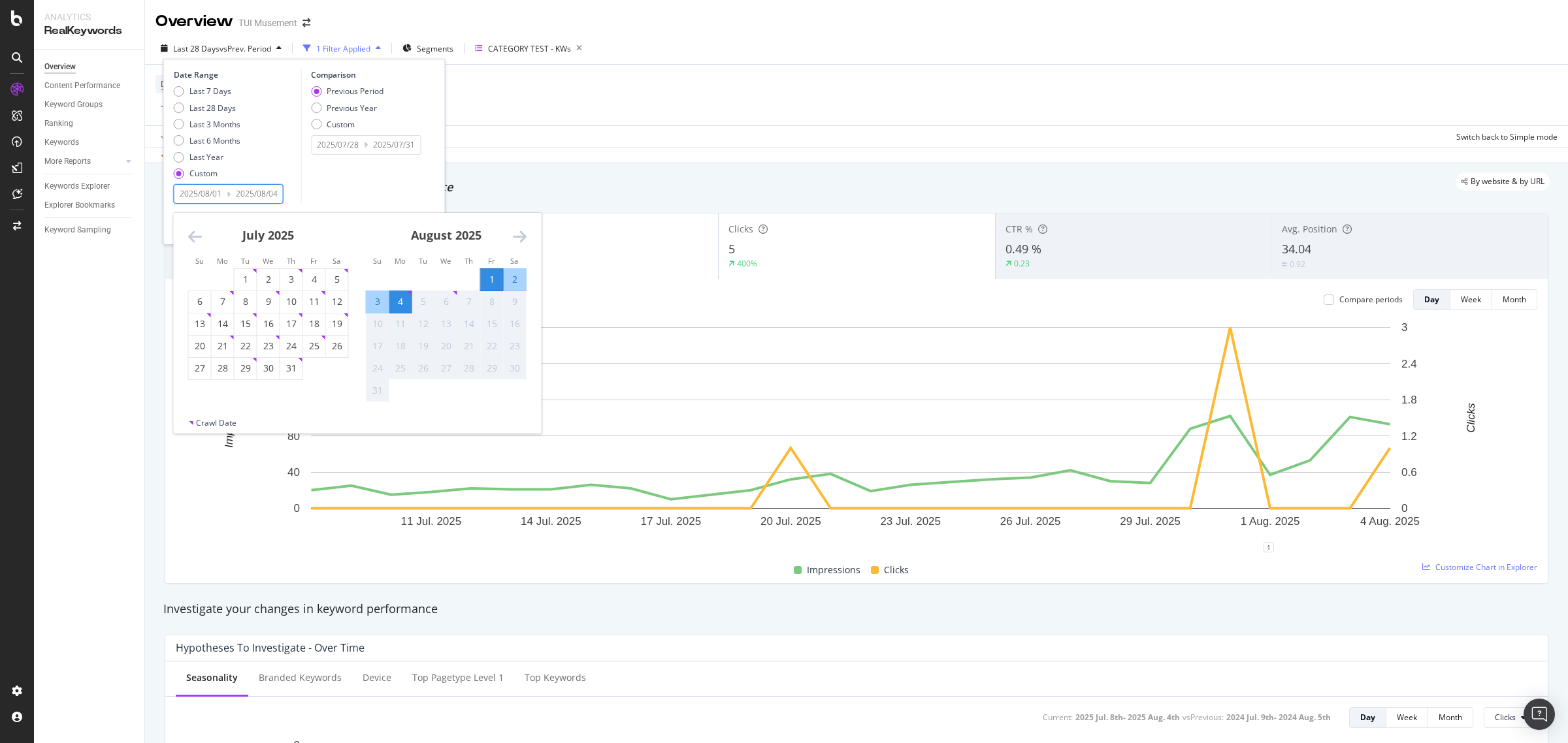click on "4" at bounding box center [400, 302] 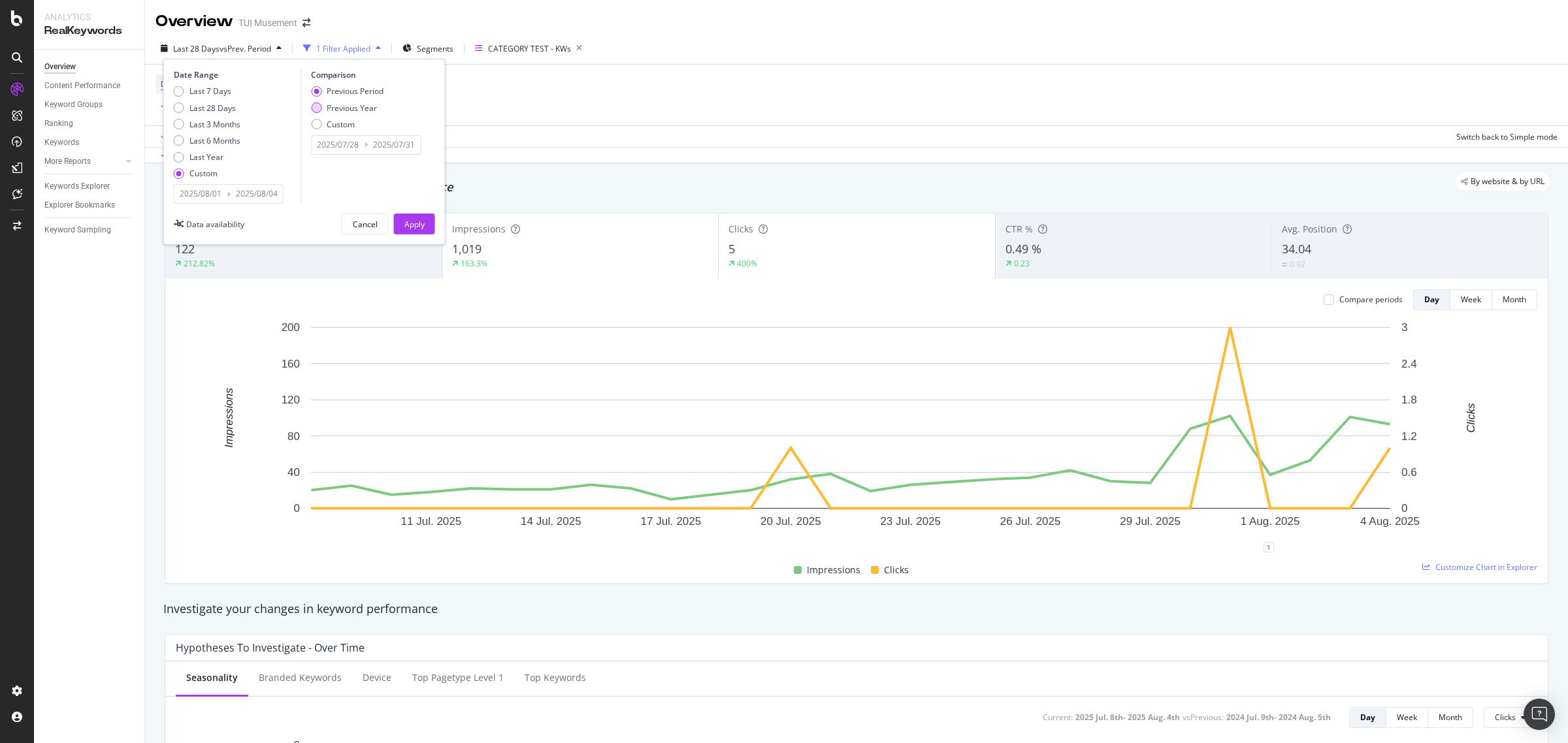 click on "Previous Year" at bounding box center (351, 108) 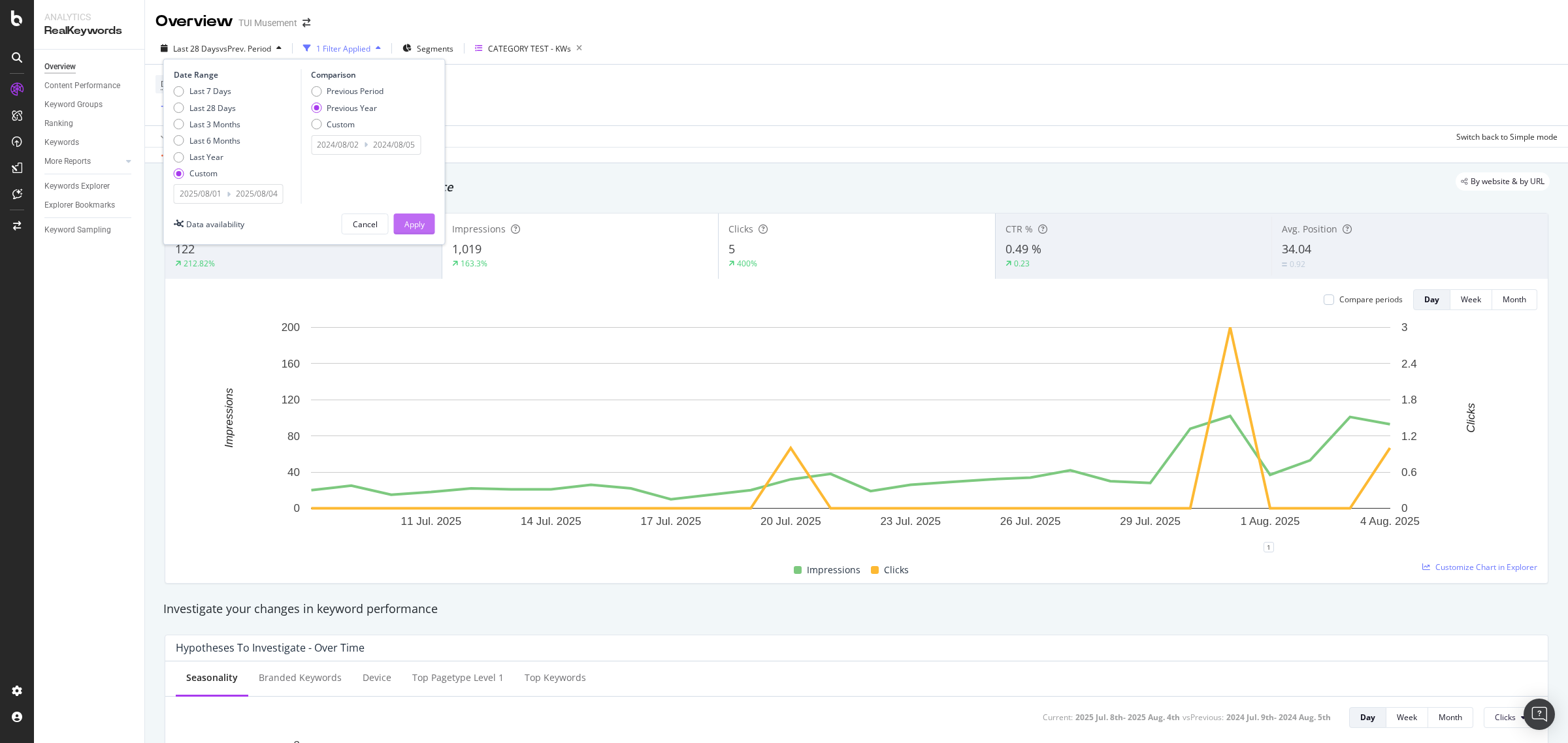 click on "Apply" at bounding box center (414, 224) 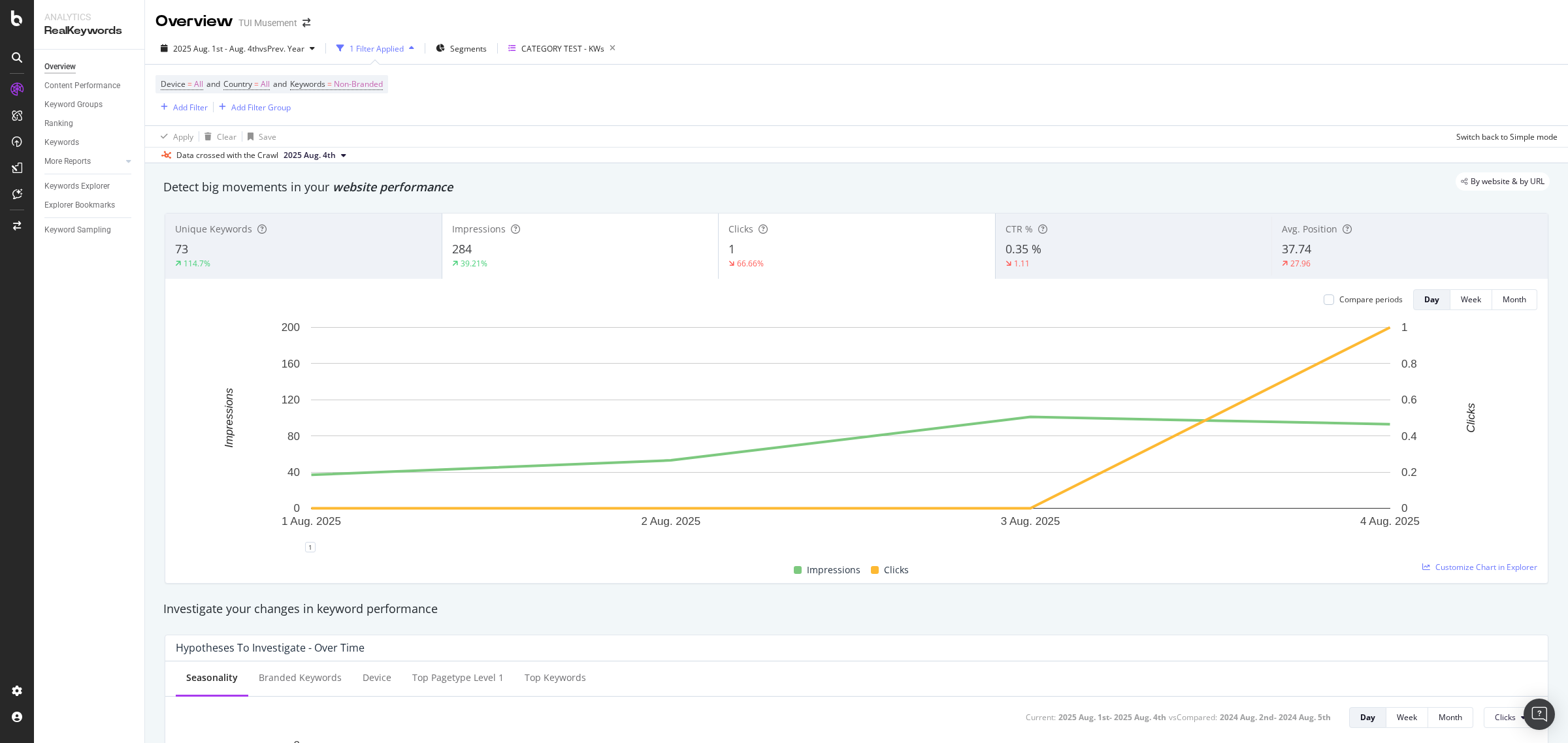 click on "Unique Keywords 73 114.7%" at bounding box center (303, 246) 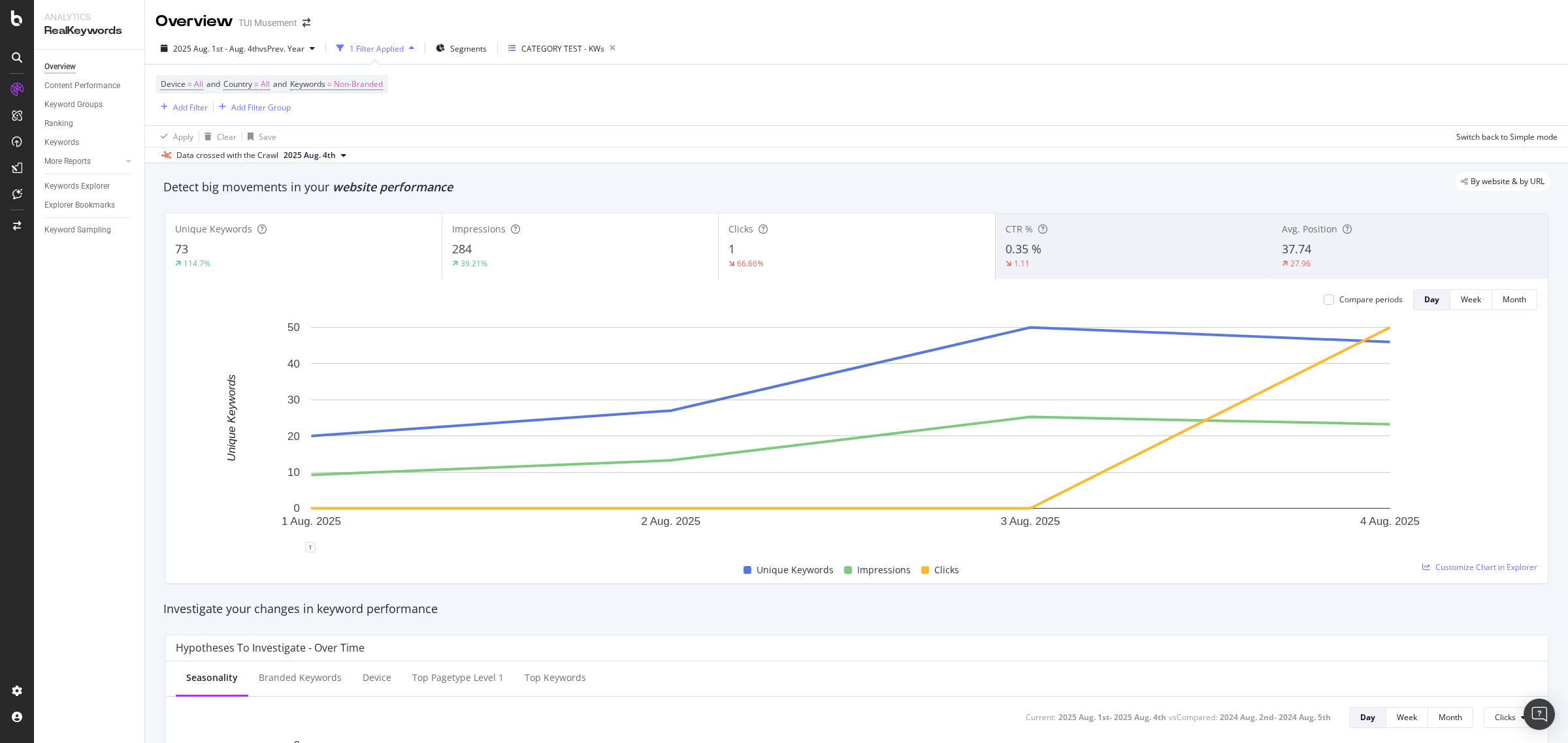 click on "73" at bounding box center (303, 249) 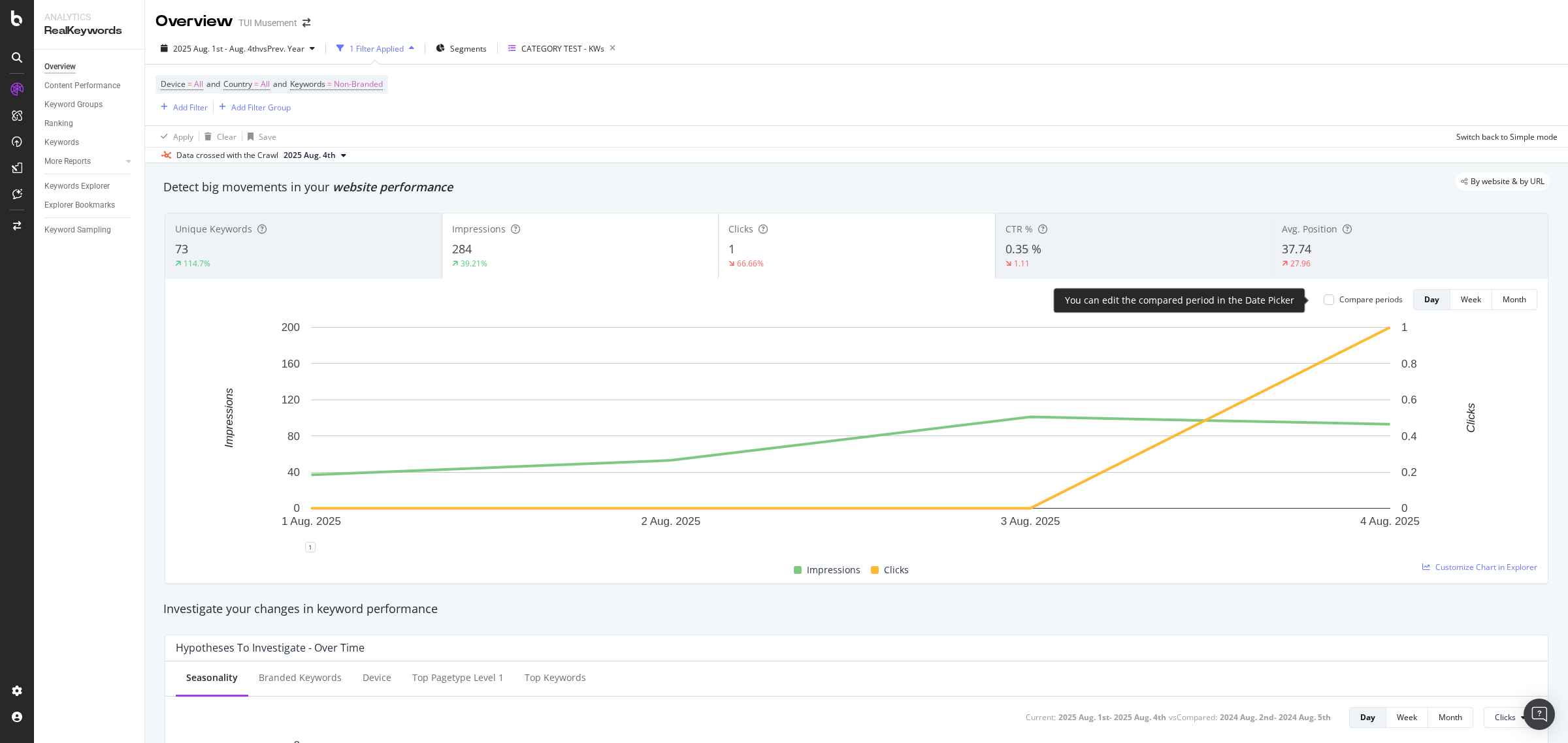 click on "Compare periods" at bounding box center [1371, 299] 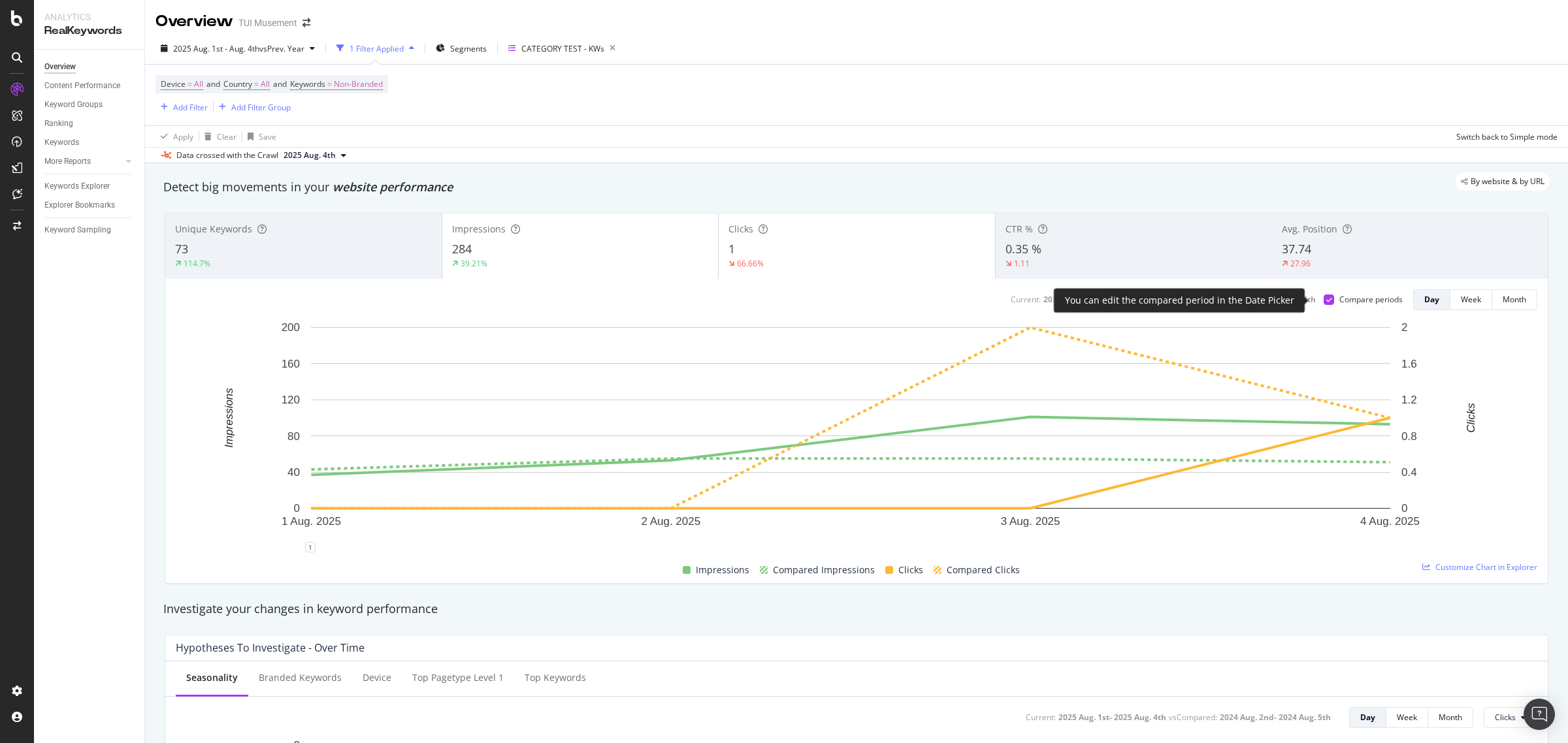 click on "Compare periods" at bounding box center [1371, 299] 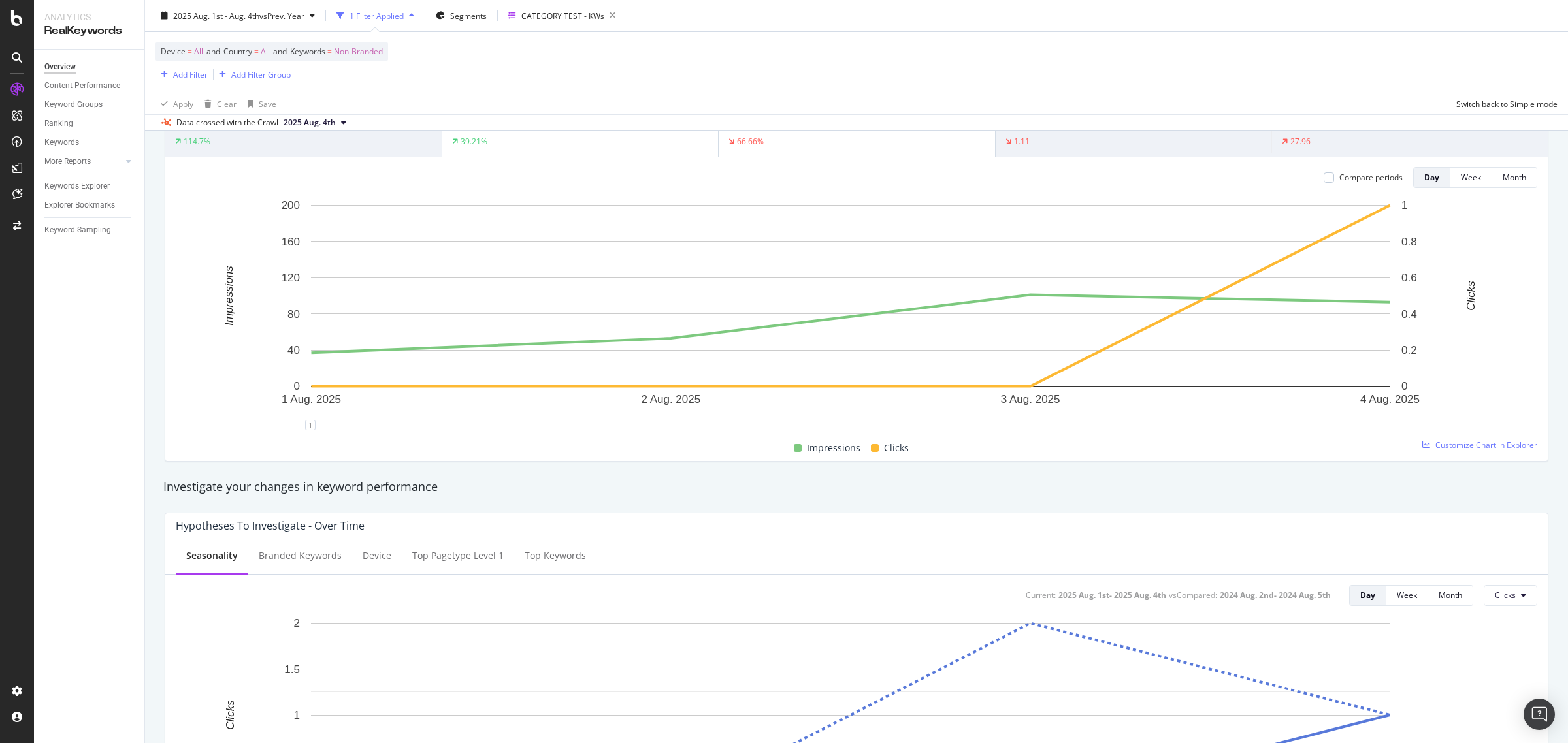 scroll, scrollTop: 0, scrollLeft: 0, axis: both 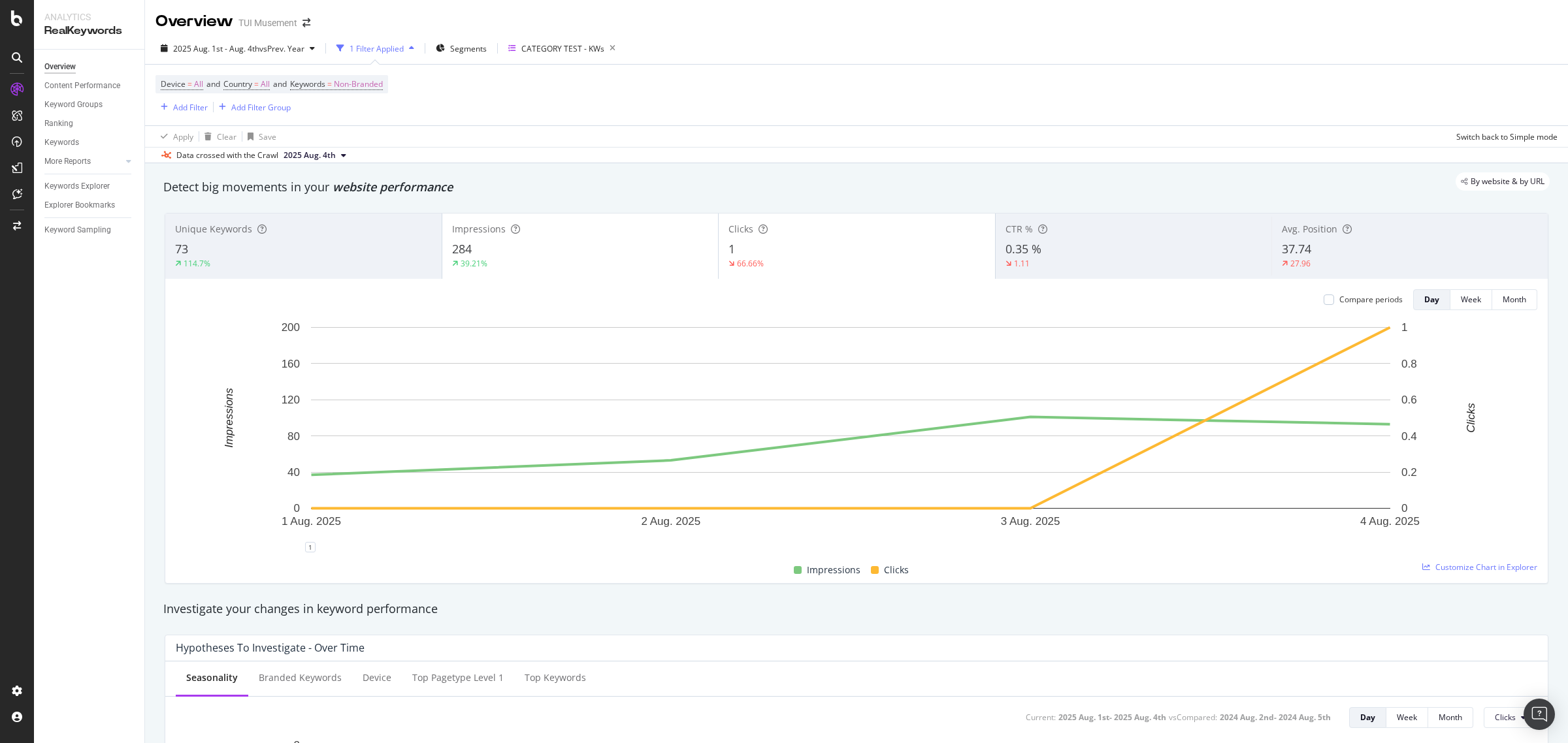click on "0.35 %" at bounding box center [1134, 249] 